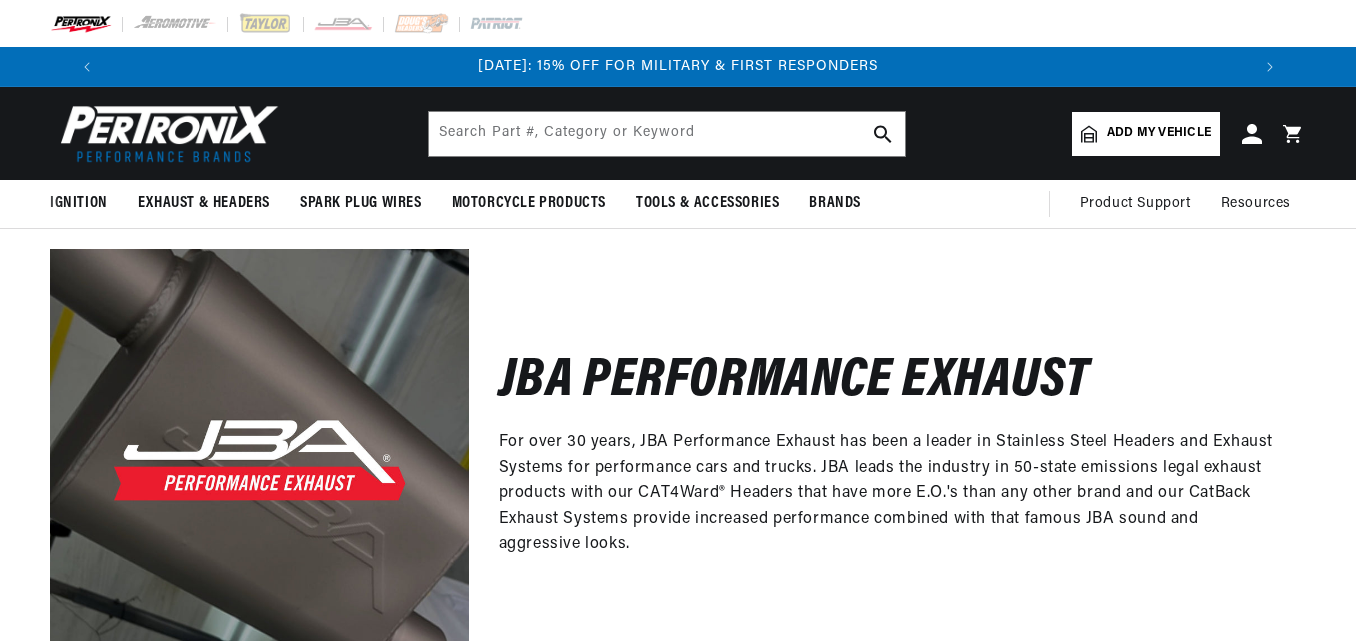 scroll, scrollTop: 0, scrollLeft: 0, axis: both 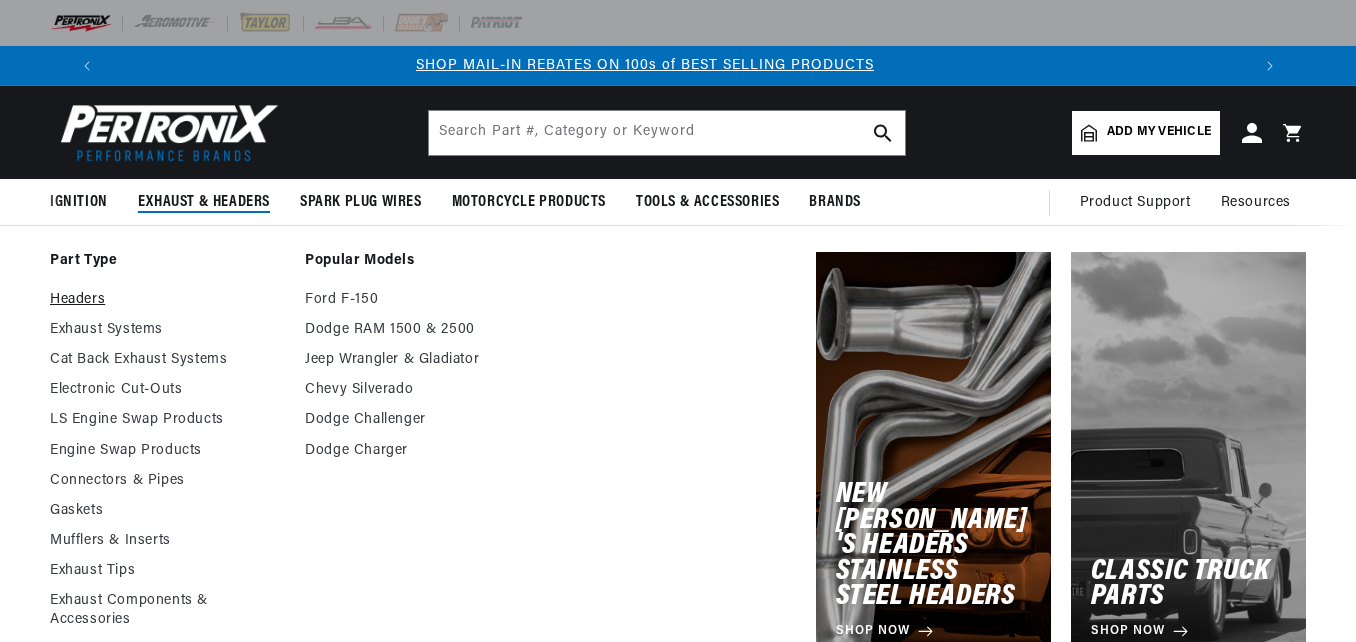 click on "Headers" at bounding box center [167, 300] 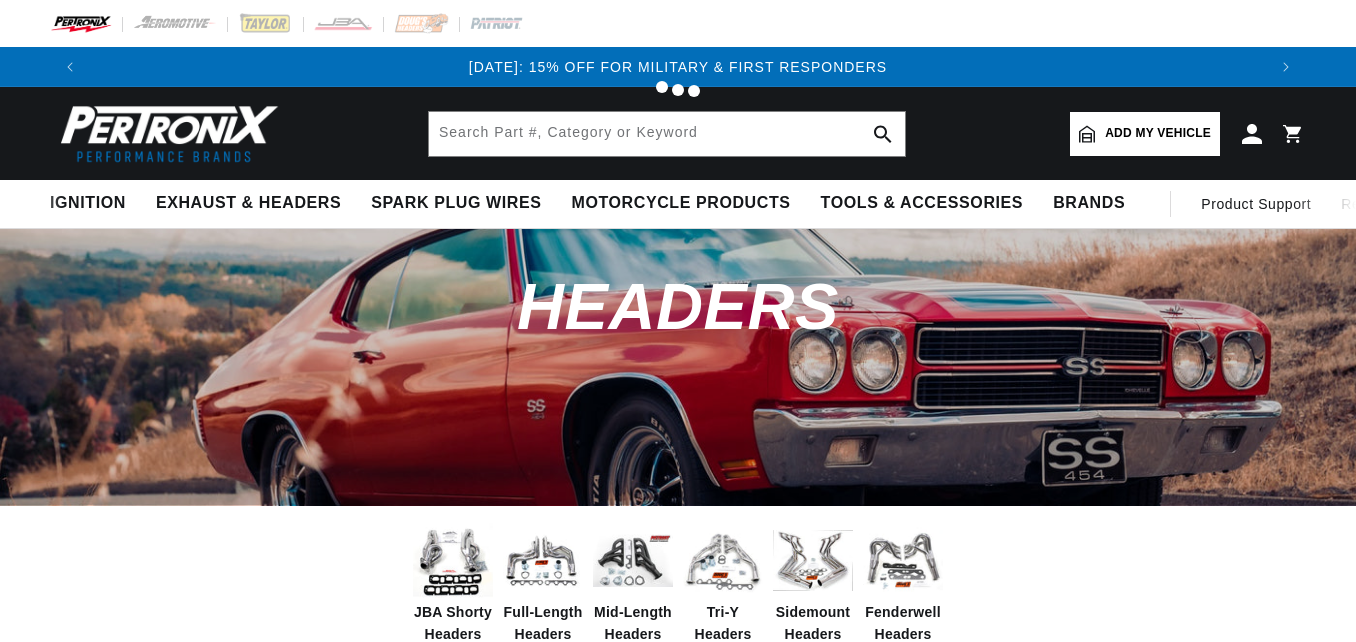 scroll, scrollTop: 0, scrollLeft: 0, axis: both 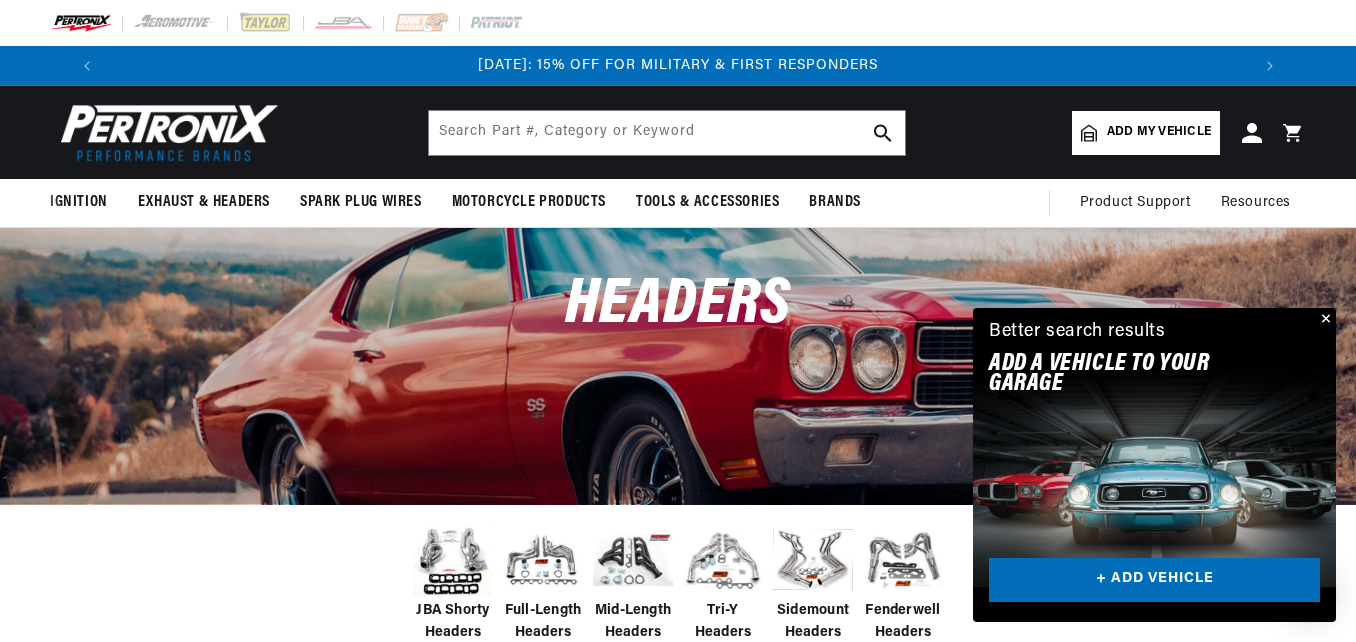 click at bounding box center (1324, 320) 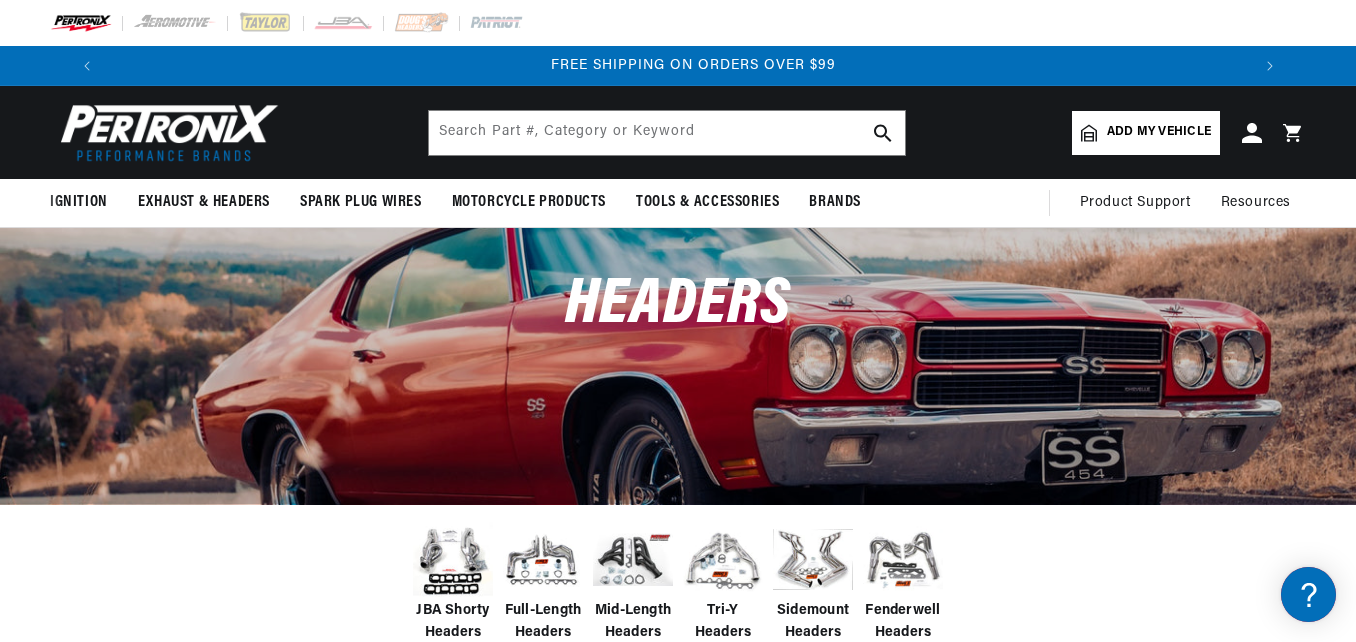 scroll, scrollTop: 0, scrollLeft: 2352, axis: horizontal 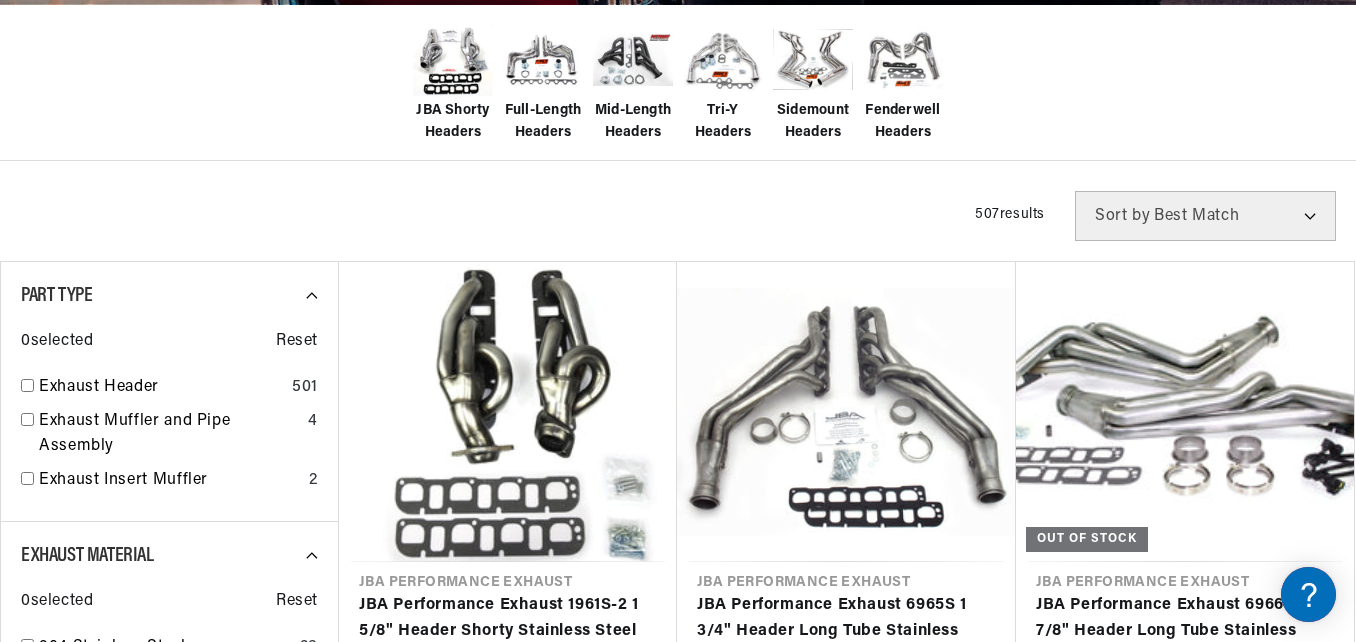 click on "JBA Shorty Headers" at bounding box center [453, 122] 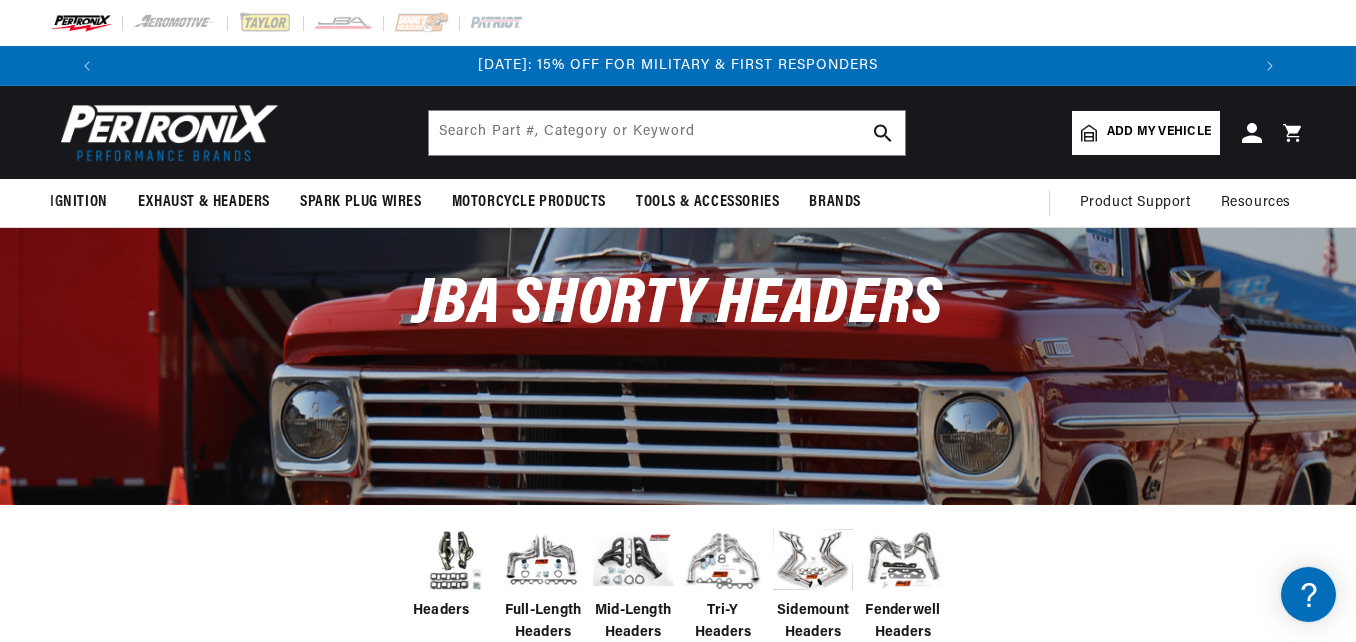 scroll, scrollTop: 1, scrollLeft: 0, axis: vertical 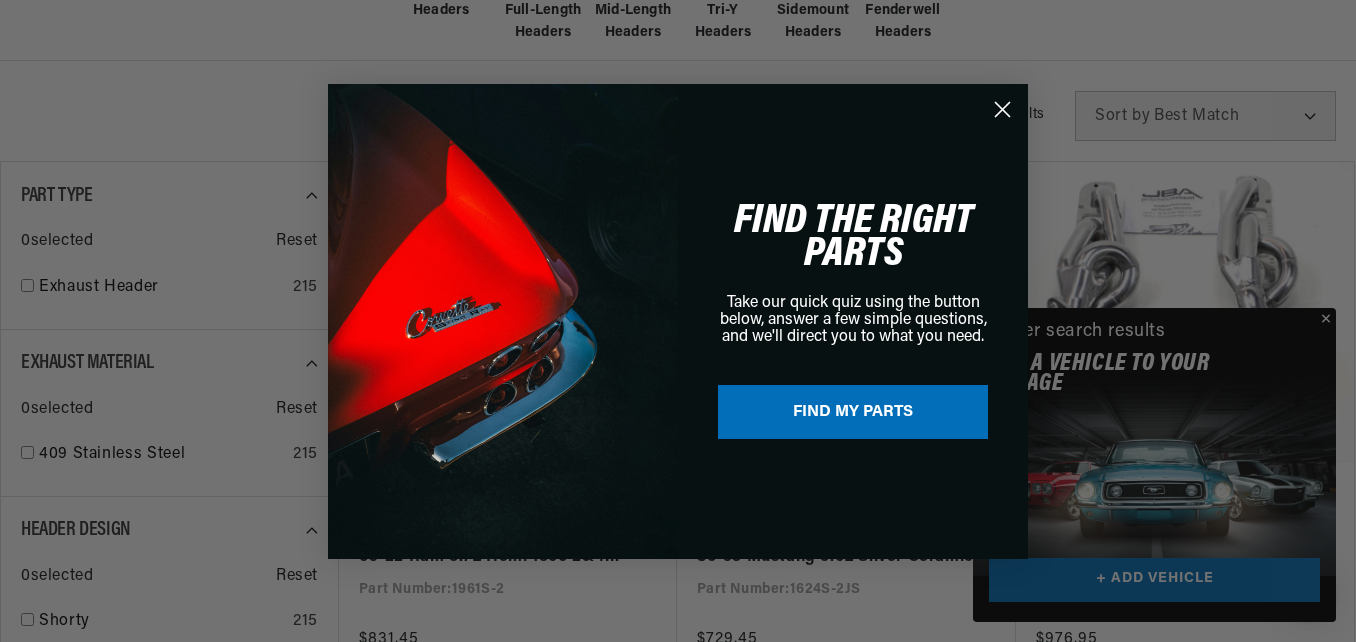 click 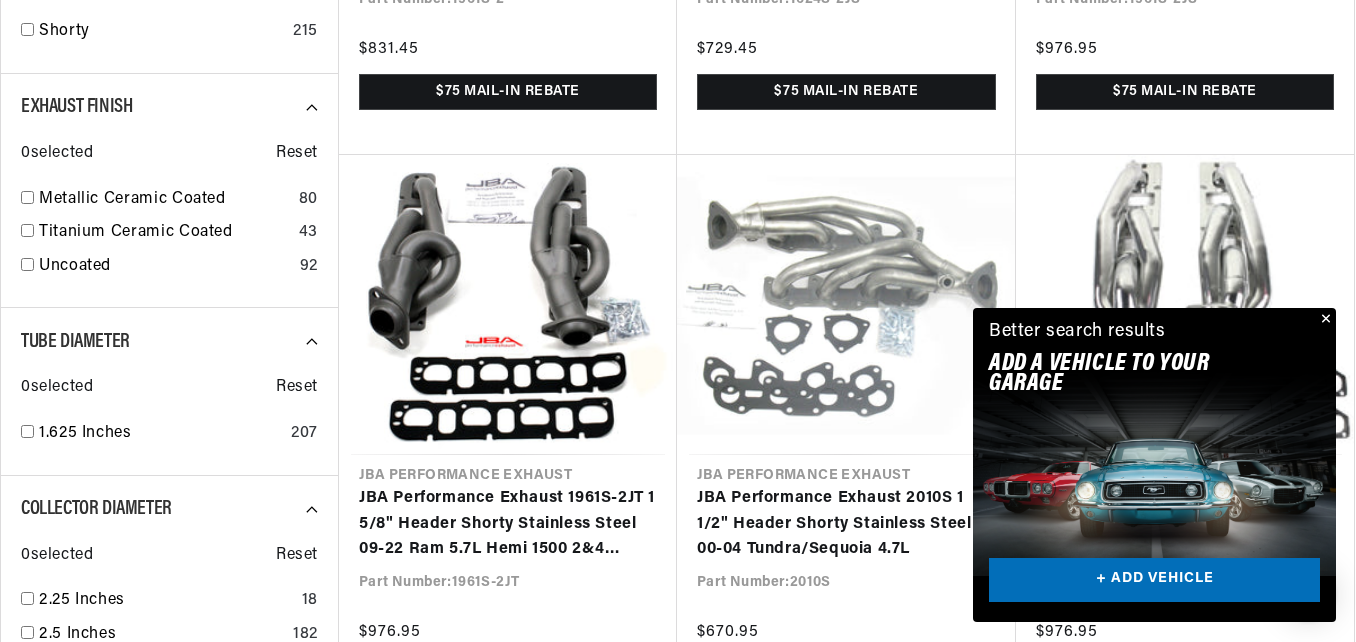 scroll, scrollTop: 1200, scrollLeft: 0, axis: vertical 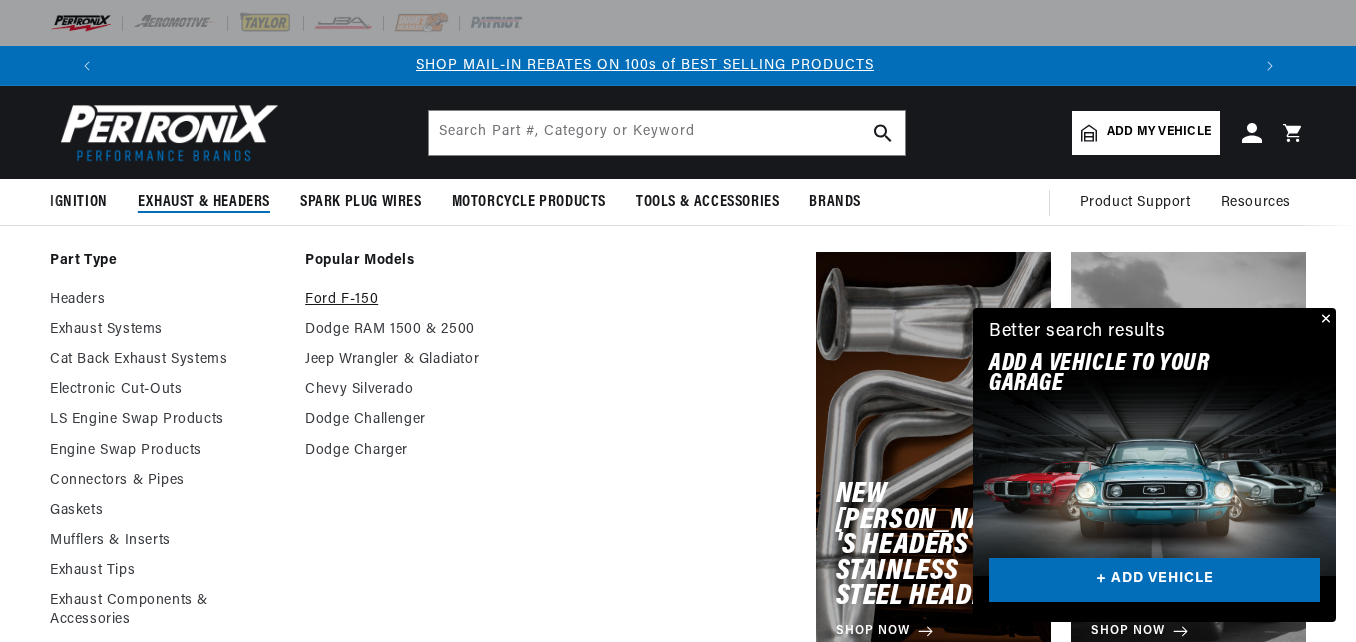 click on "Ford F-150" at bounding box center (422, 300) 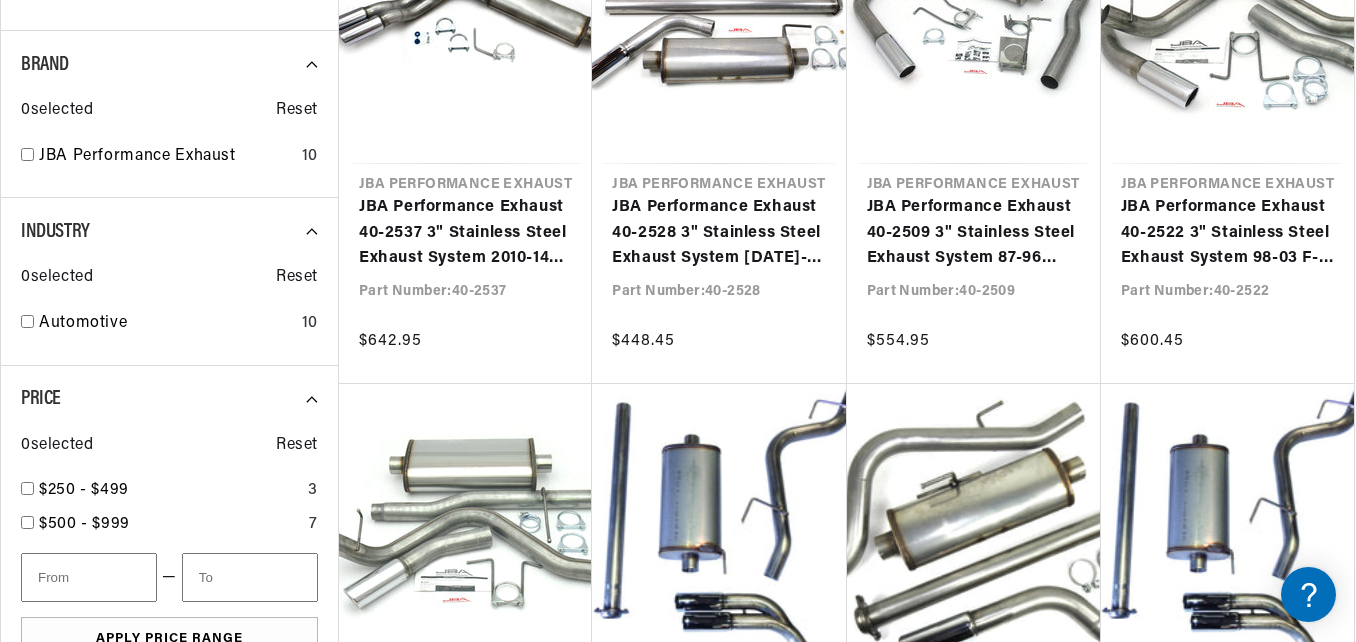 scroll, scrollTop: 1400, scrollLeft: 0, axis: vertical 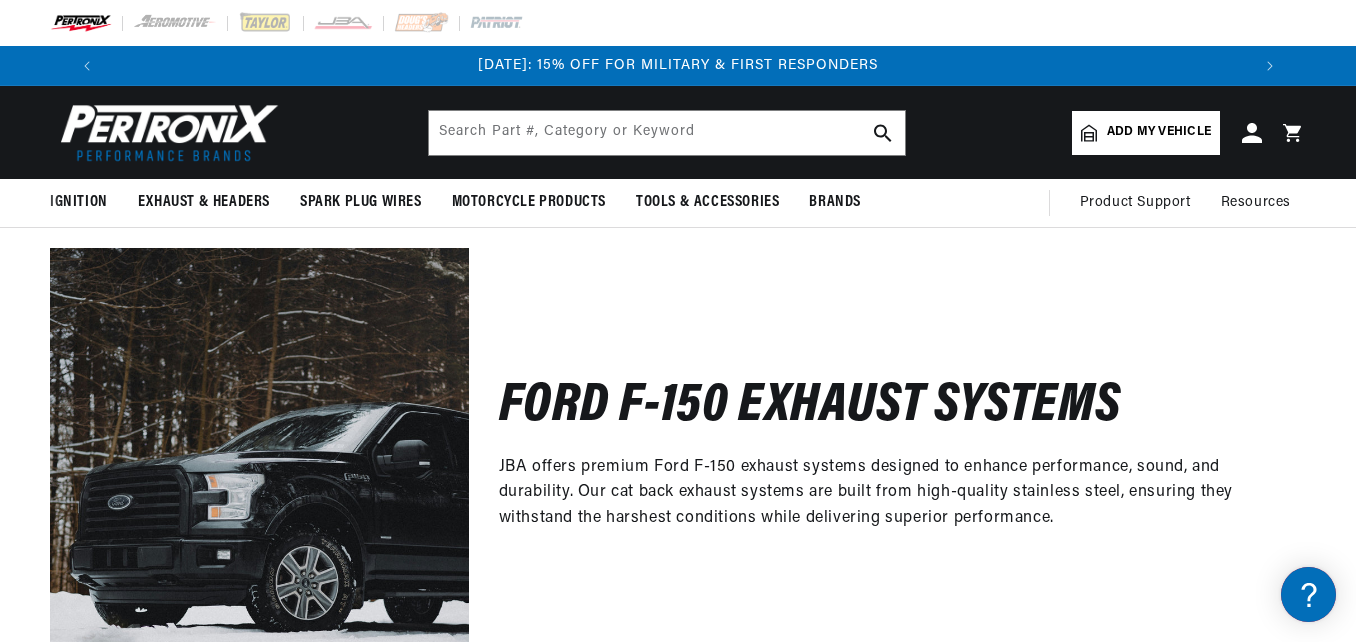 click on "Add my vehicle" at bounding box center (1159, 132) 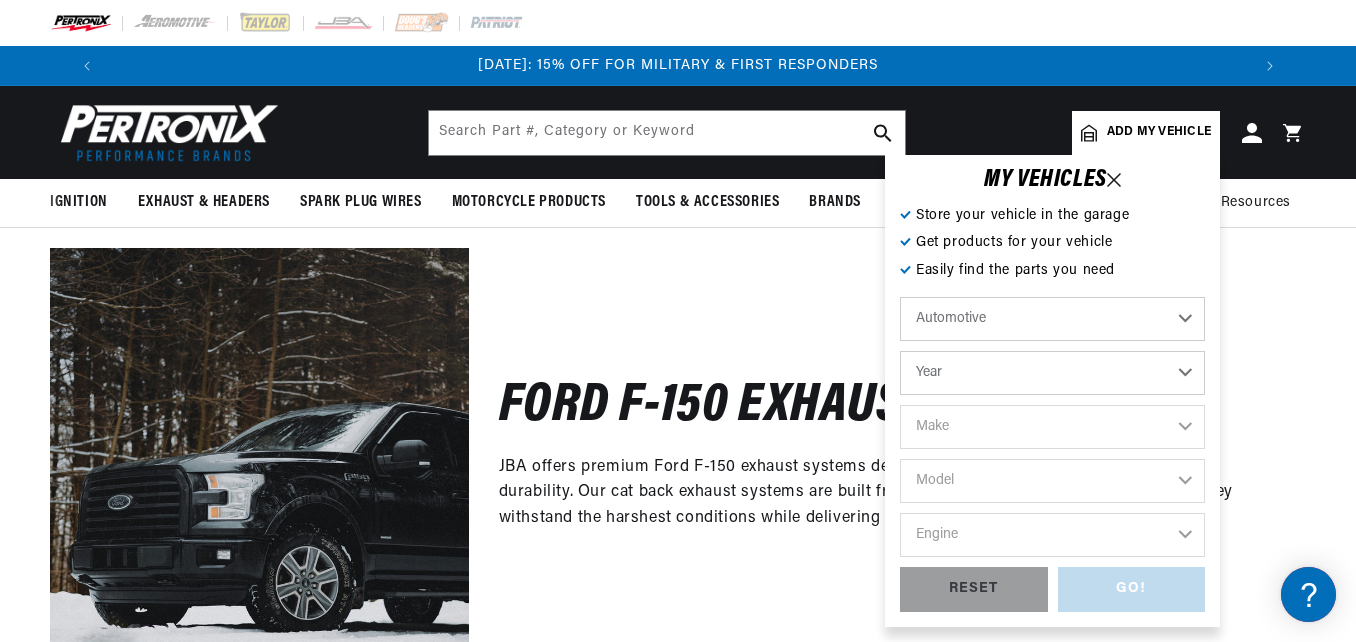click on "Year
2022
2021
2020
2019
2018
2017
2016
2015
2014
2013
2012
2011
2010
2009
2008
2007
2006
2005
2004
2003
2002
2001
2000
1999
1998
1997
1996
1995
1994
1993
1992
1991
1990
1989
1988
1987
1986 1985" at bounding box center [1052, 373] 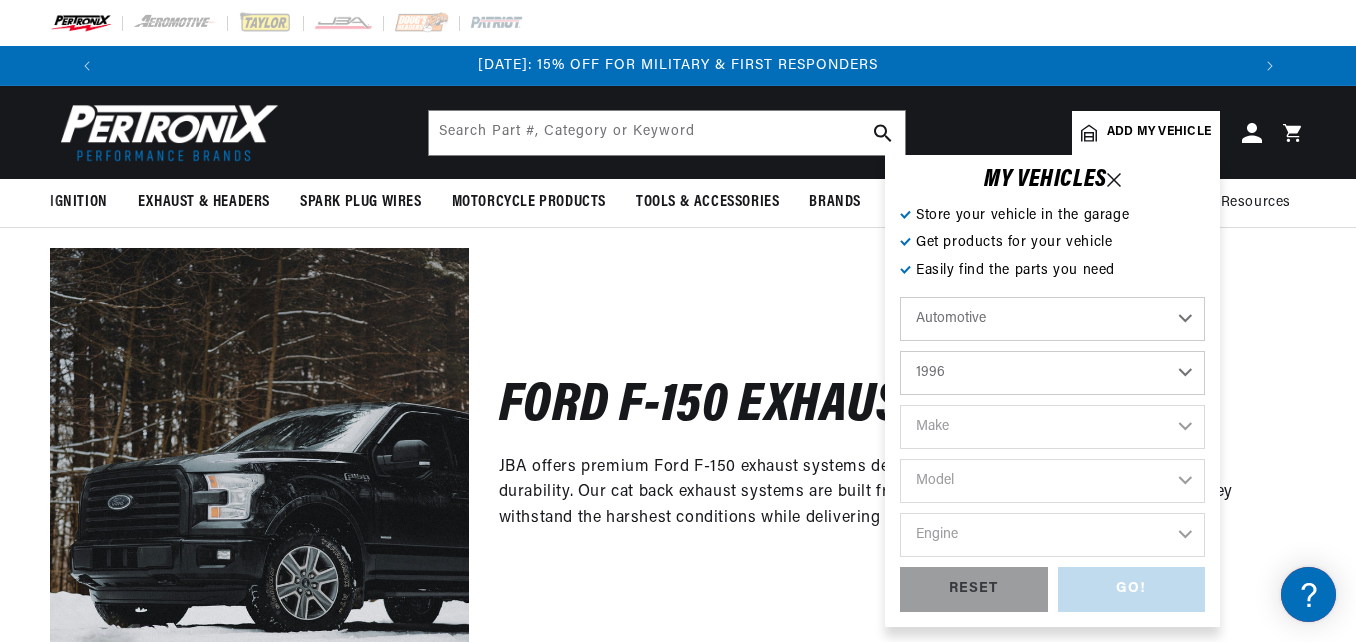 click on "Year
2022
2021
2020
2019
2018
2017
2016
2015
2014
2013
2012
2011
2010
2009
2008
2007
2006
2005
2004
2003
2002
2001
2000
1999
1998
1997
1996
1995
1994
1993
1992
1991
1990
1989
1988
1987
1986 1985" at bounding box center (1052, 373) 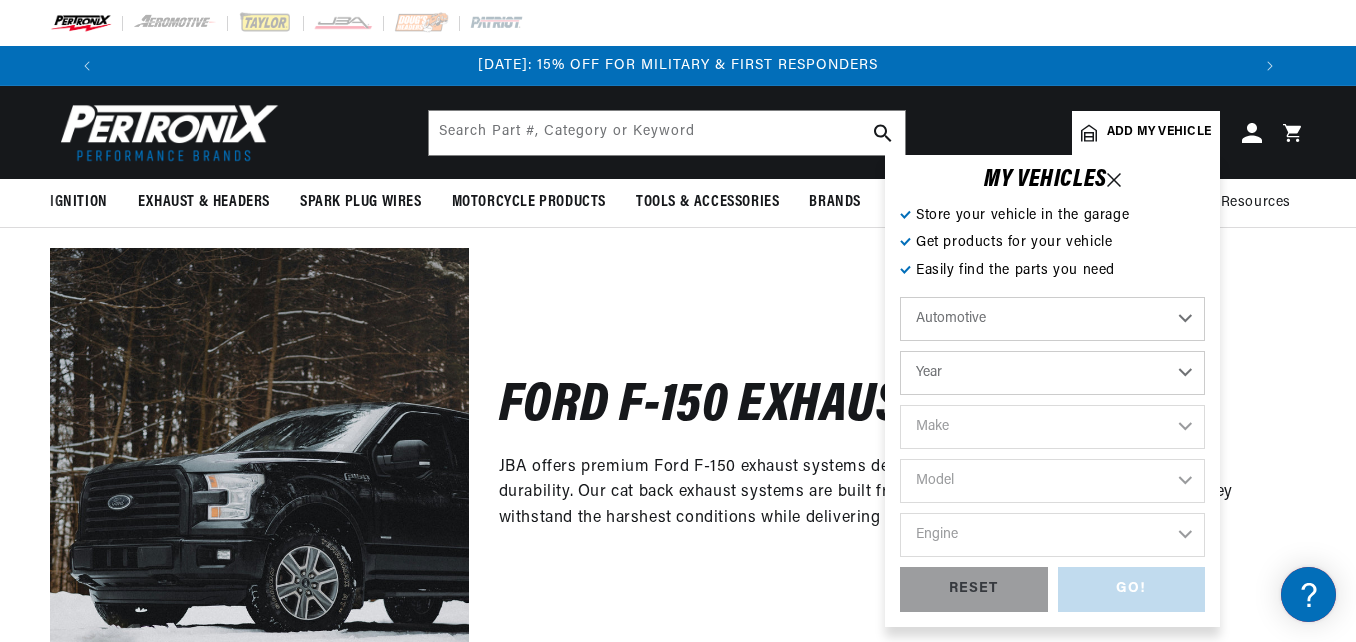 select on "1996" 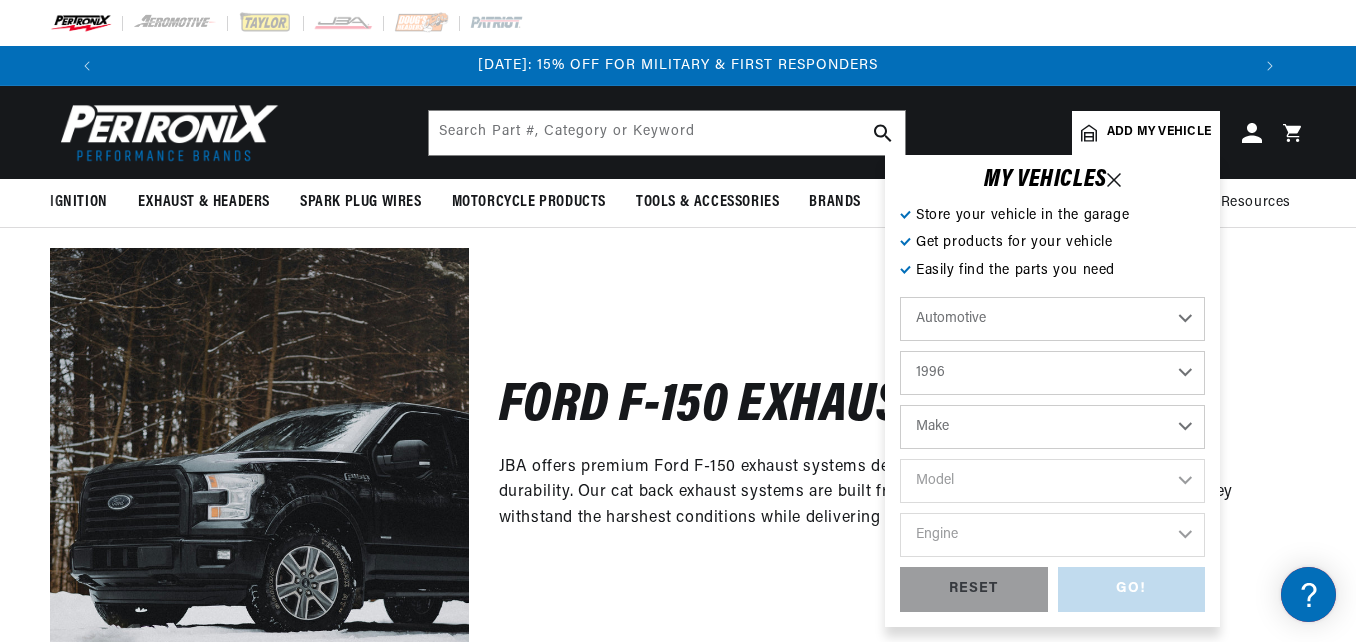 click on "Make
Buick
Cadillac
Chevrolet
Chrysler
Dodge
Ford
GMC
Hyundai
Isuzu
Jeep
Lincoln
Mazda
Mercury
Nissan
Oldsmobile
Plymouth
Pontiac
Toyota
Volkswagen" at bounding box center [1052, 427] 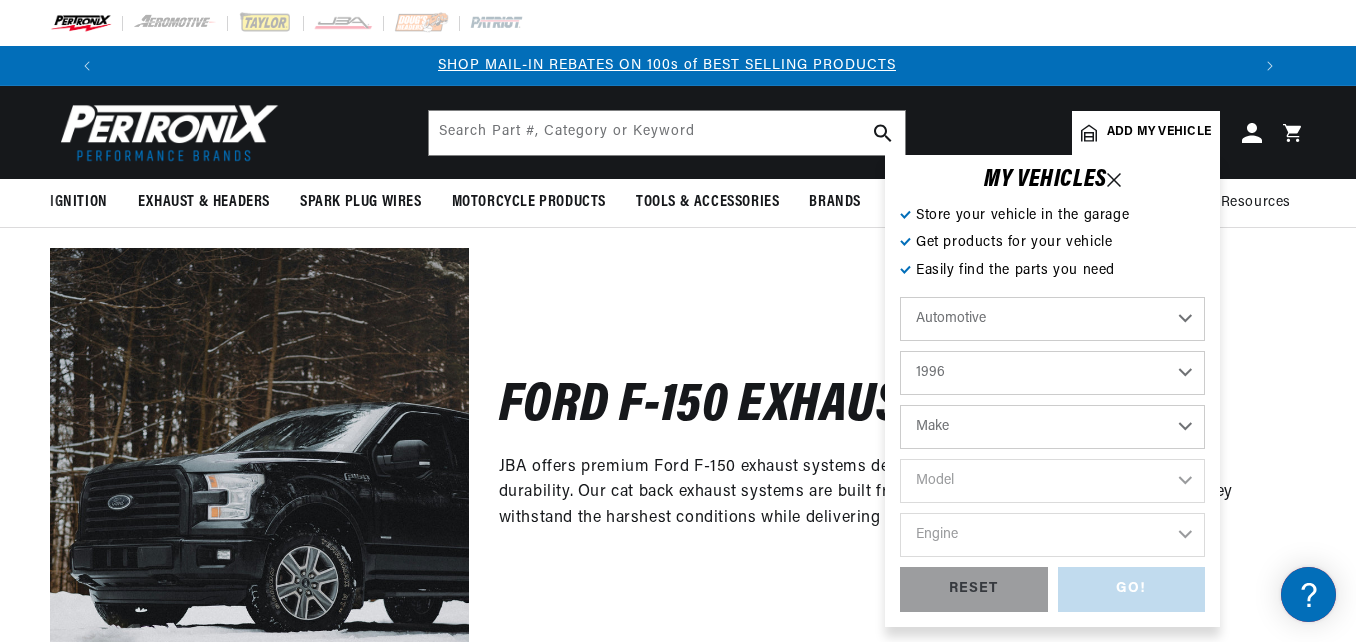 scroll, scrollTop: 0, scrollLeft: 1176, axis: horizontal 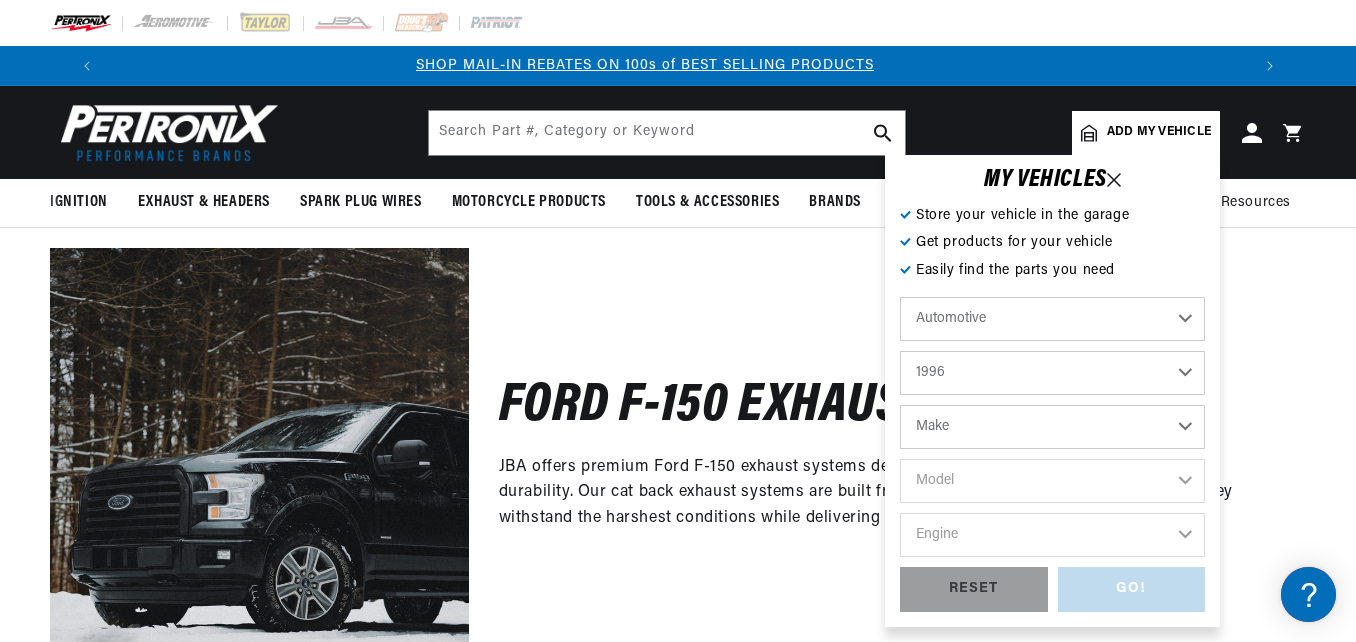 select on "Ford" 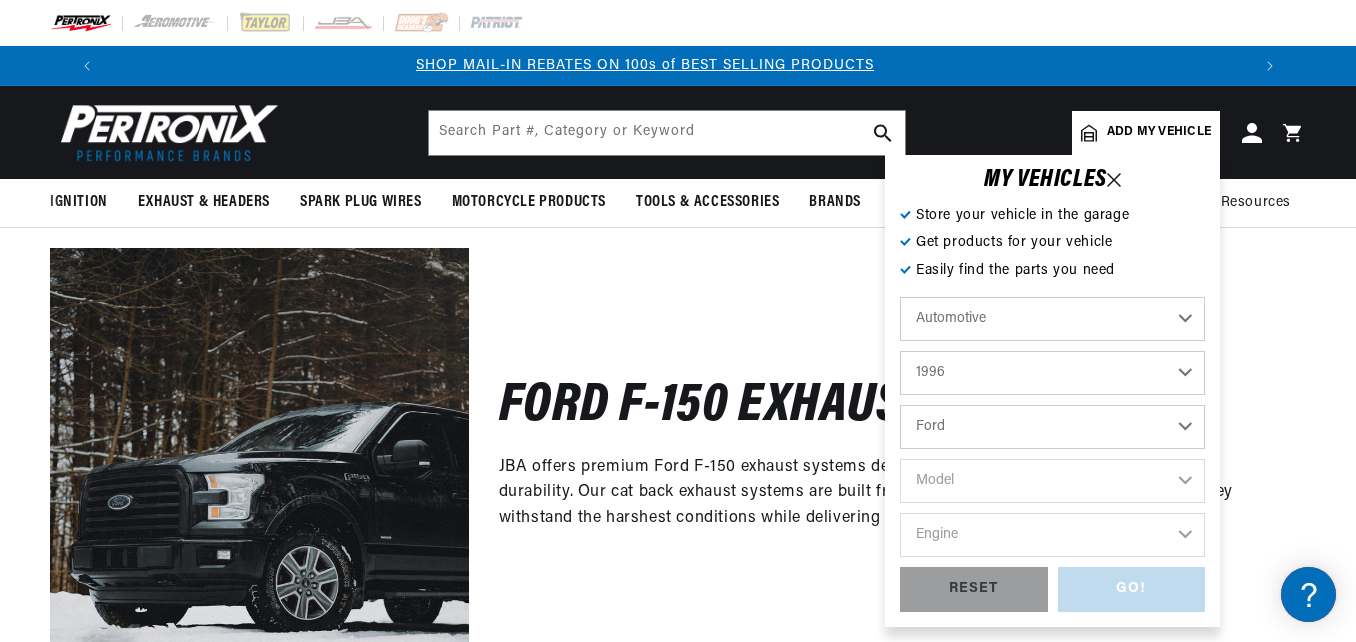 click on "Make
Buick
Cadillac
Chevrolet
Chrysler
Dodge
Ford
GMC
Hyundai
Isuzu
Jeep
Lincoln
Mazda
Mercury
Nissan
Oldsmobile
Plymouth
Pontiac
Toyota
Volkswagen" at bounding box center (1052, 427) 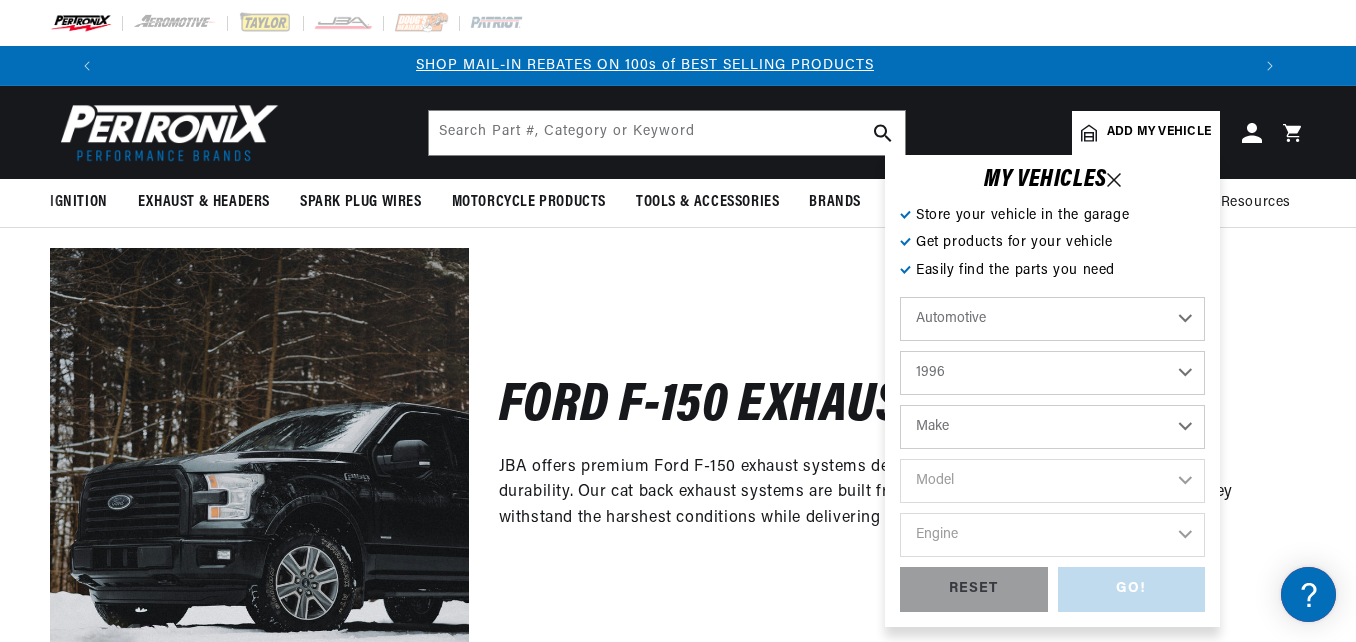 select on "Ford" 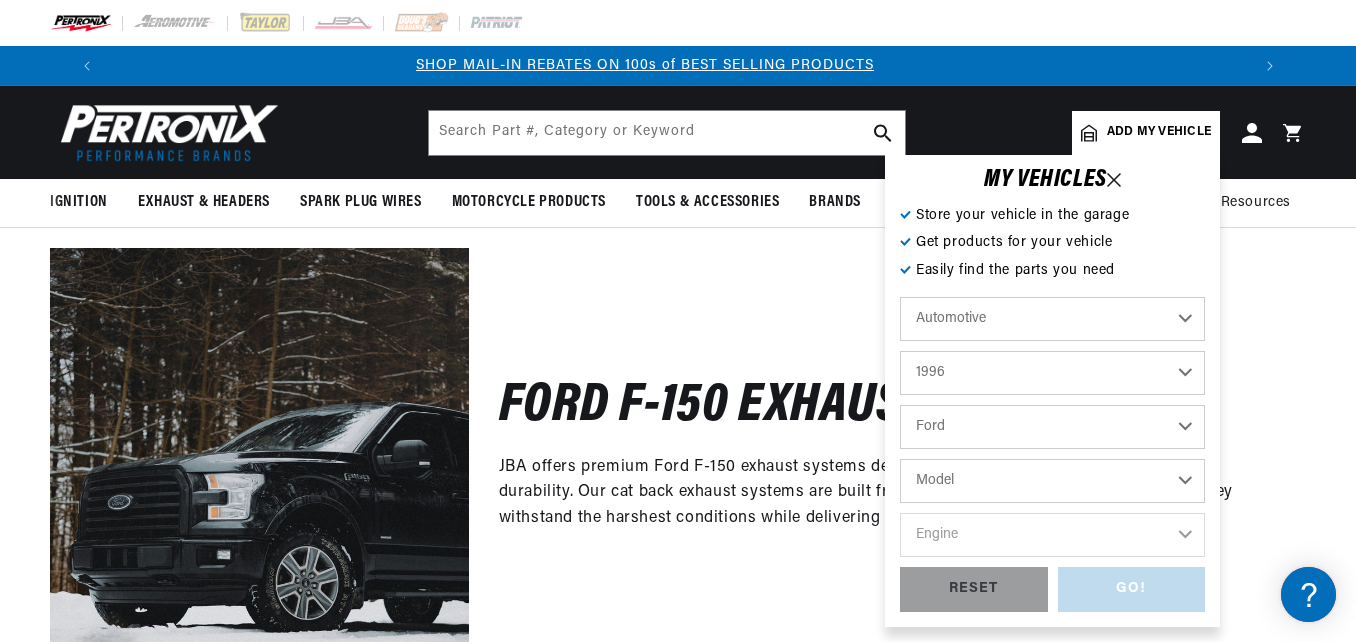 click on "Model
Aerostar
Bronco
Crown Victoria
E-150 Econoline
E-150 Econoline Club Wagon
E-250 Econoline
E-350 Econoline
E-350 Econoline Club Wagon
Econoline Super Duty
Explorer
F-150
F-250
F-350
F-Super Duty
Mustang
Ranger
Thunderbird" at bounding box center [1052, 481] 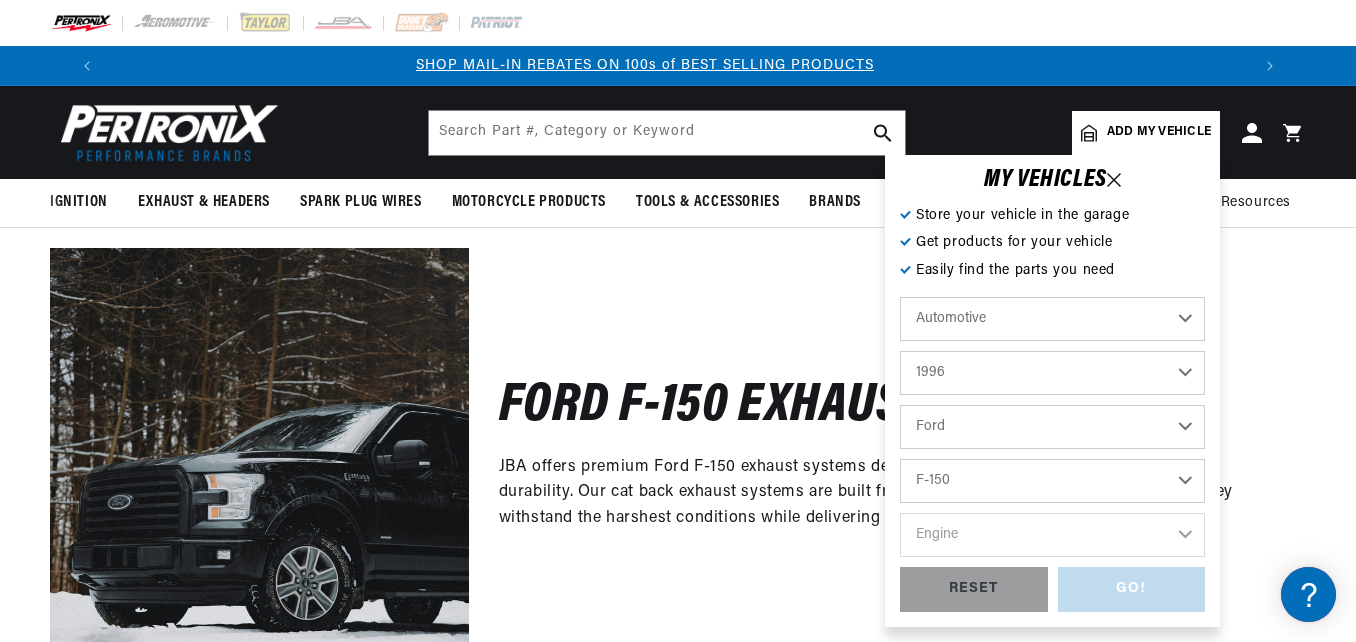 click on "Model
Aerostar
Bronco
Crown Victoria
E-150 Econoline
E-150 Econoline Club Wagon
E-250 Econoline
E-350 Econoline
E-350 Econoline Club Wagon
Econoline Super Duty
Explorer
F-150
F-250
F-350
F-Super Duty
Mustang
Ranger
Thunderbird" at bounding box center (1052, 481) 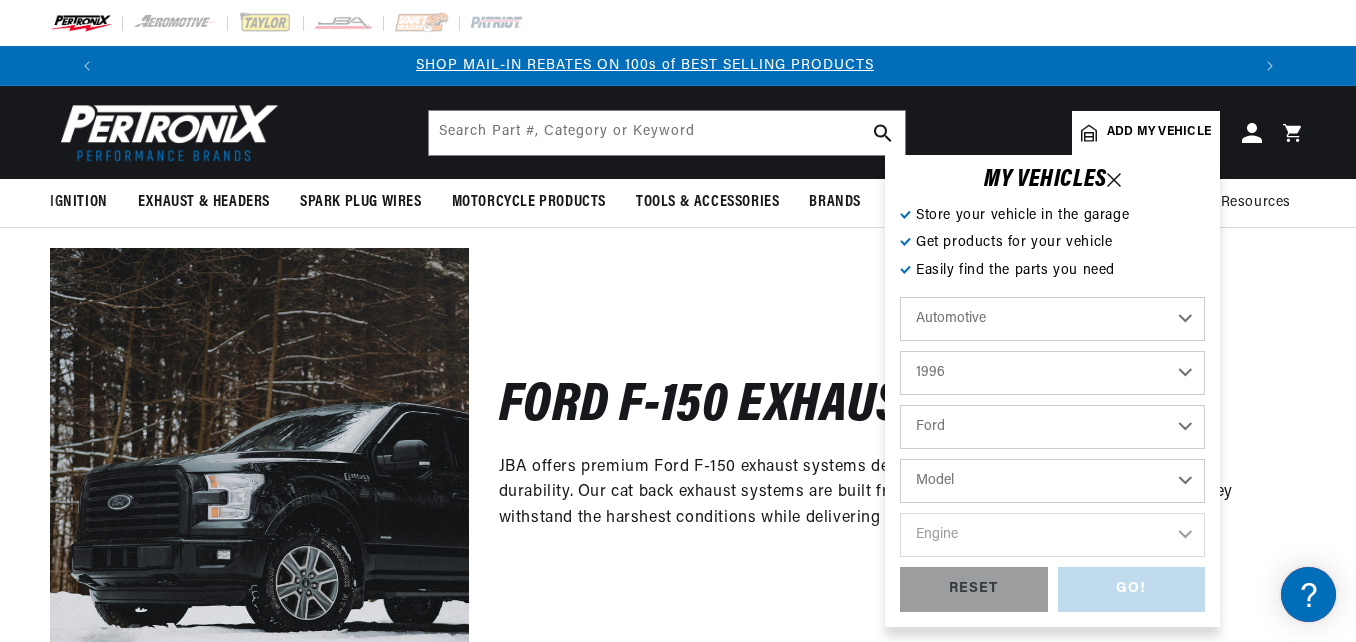 select on "F-150" 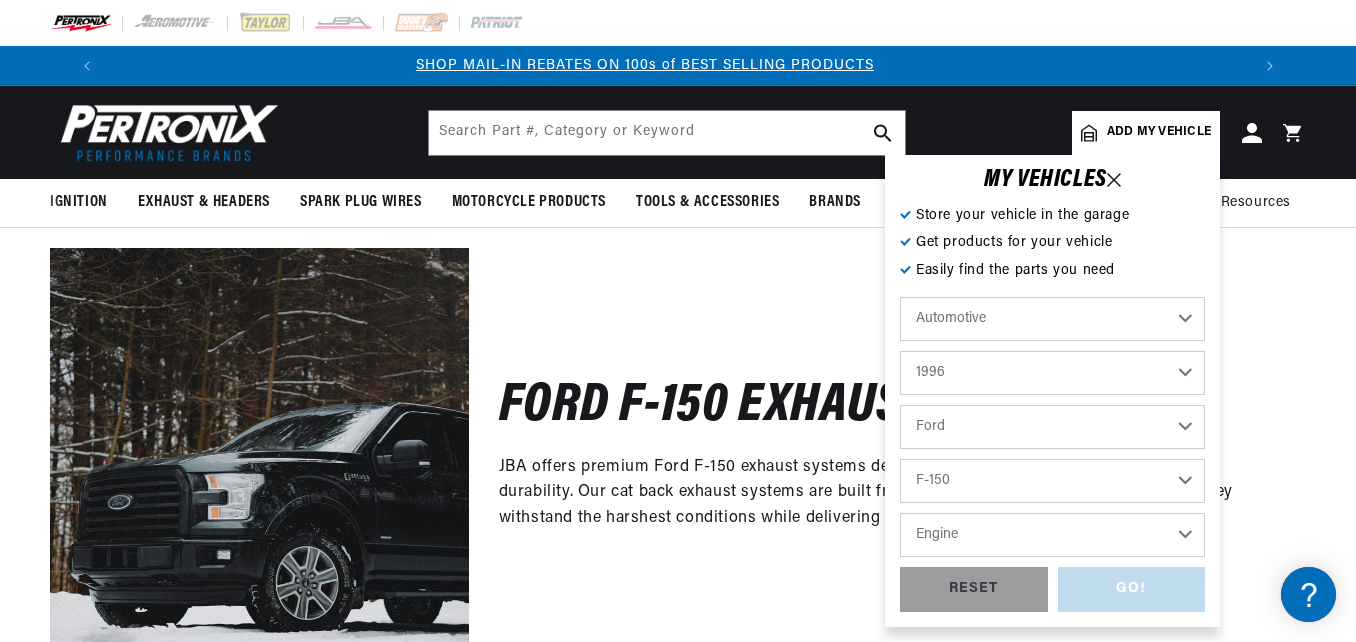 click on "Engine
4.9L
5.0L
5.8L" at bounding box center [1052, 535] 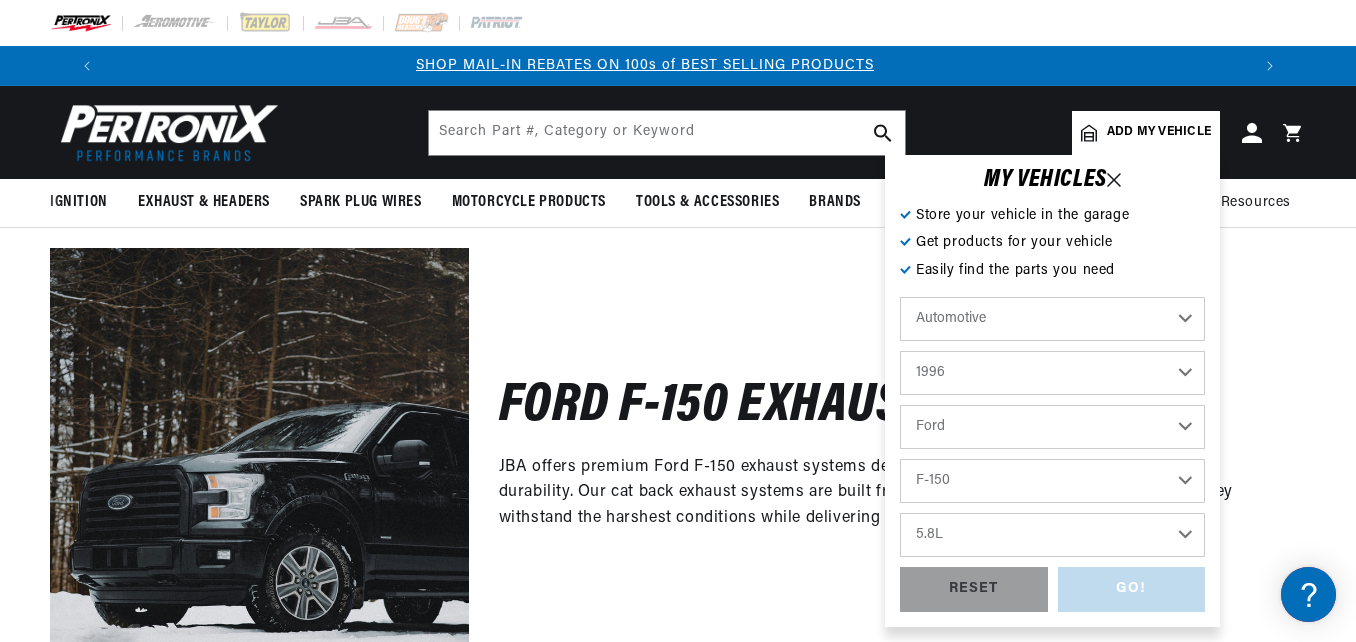 click on "Engine
4.9L
5.0L
5.8L" at bounding box center (1052, 535) 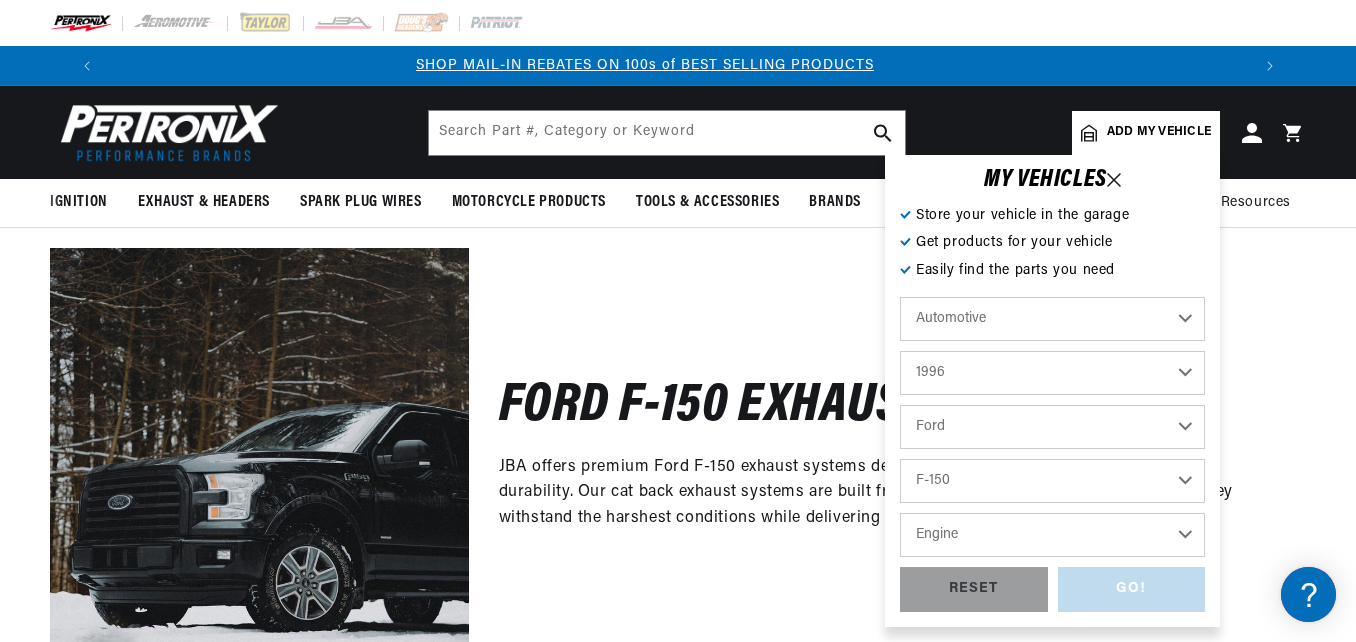 select on "5.8L" 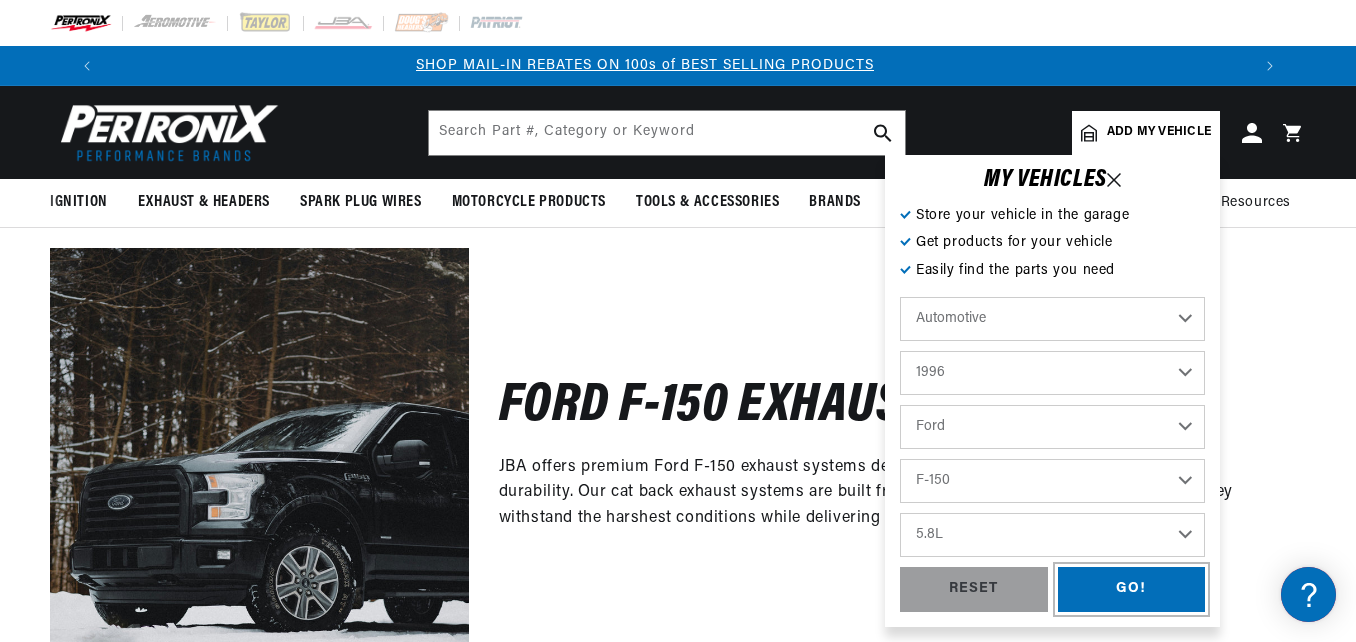 click on "GO!" at bounding box center (1132, 589) 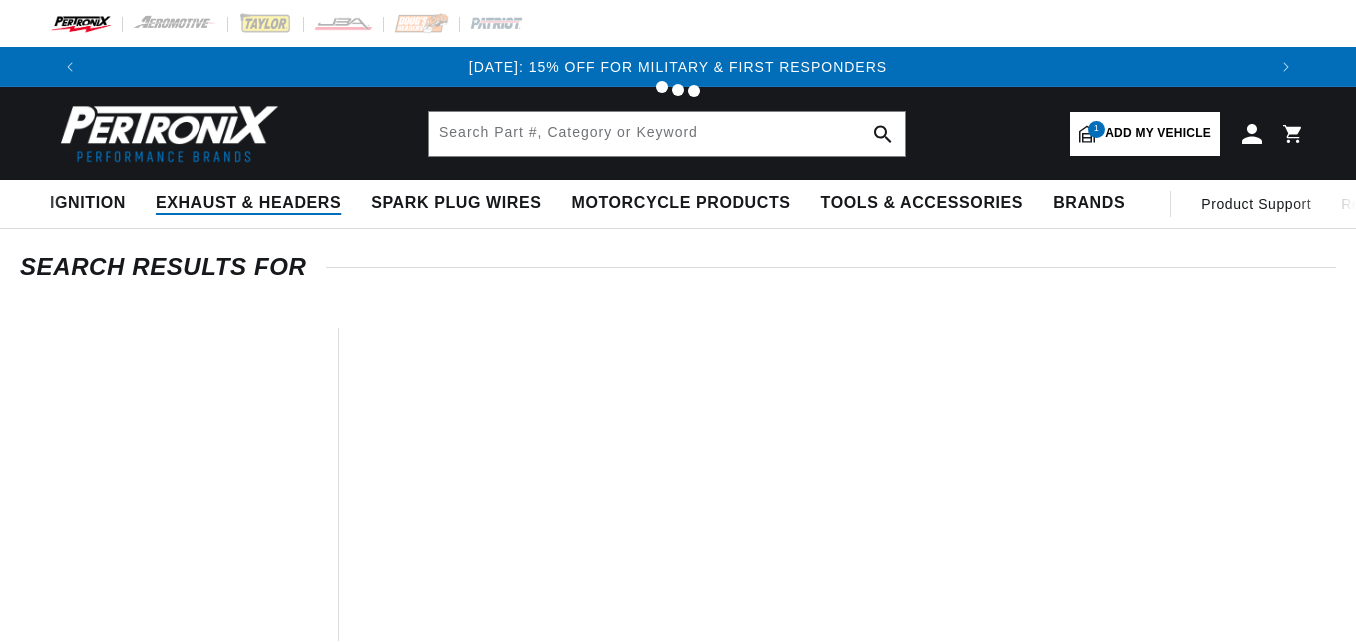 scroll, scrollTop: 0, scrollLeft: 0, axis: both 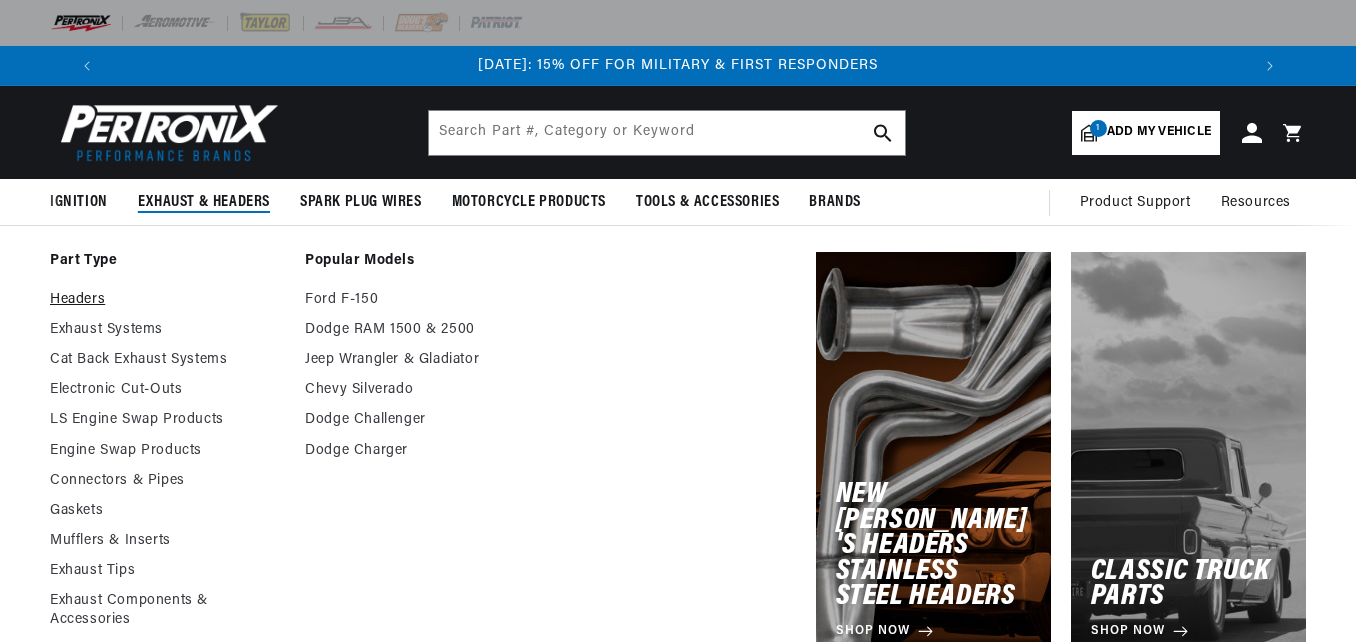 click on "Headers" at bounding box center [167, 300] 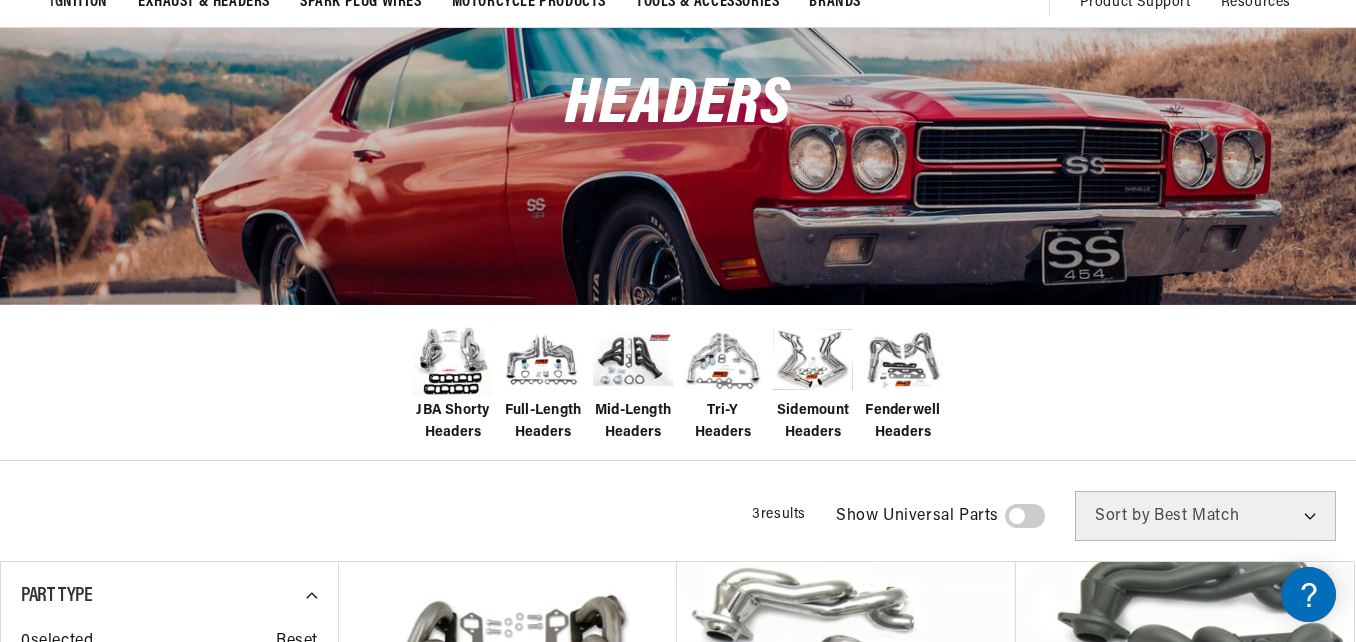 scroll, scrollTop: 200, scrollLeft: 0, axis: vertical 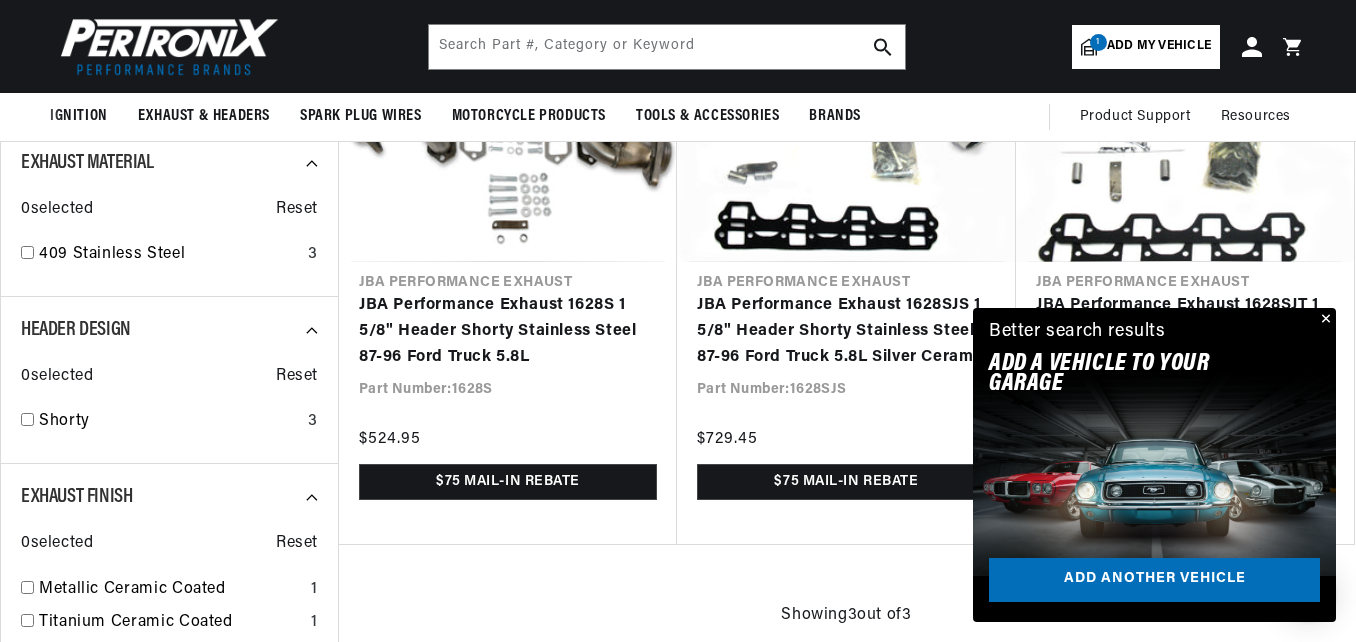 click at bounding box center (1324, 320) 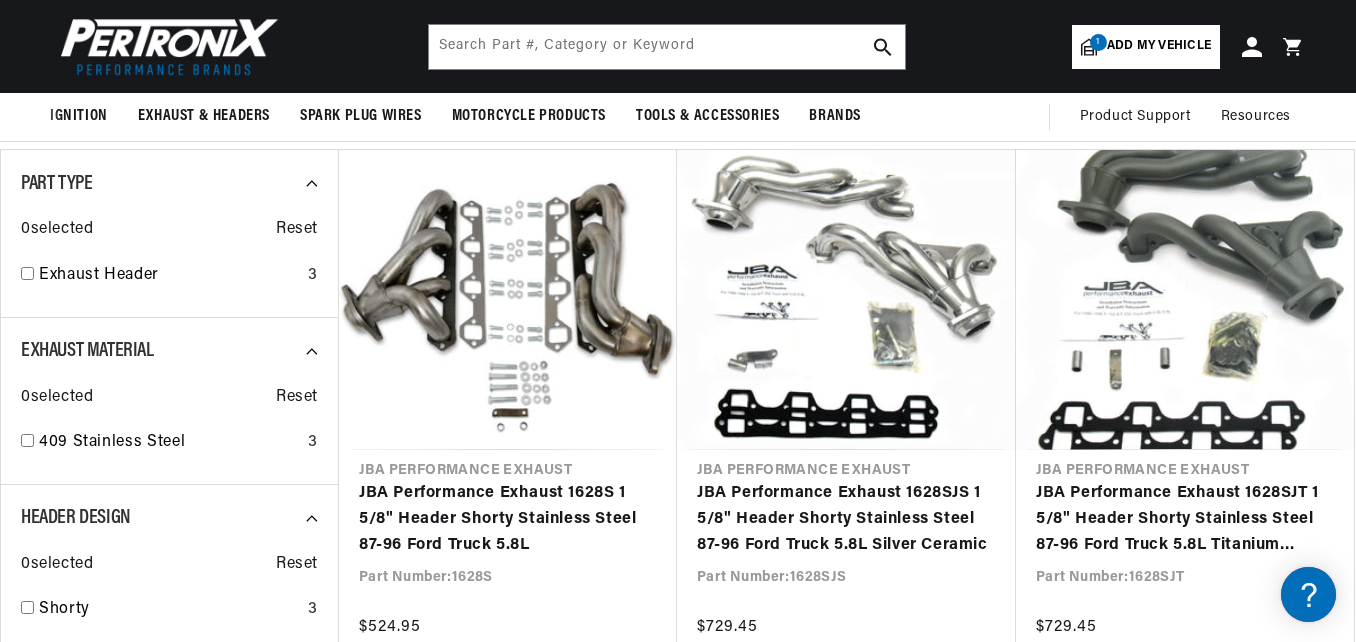 scroll, scrollTop: 600, scrollLeft: 0, axis: vertical 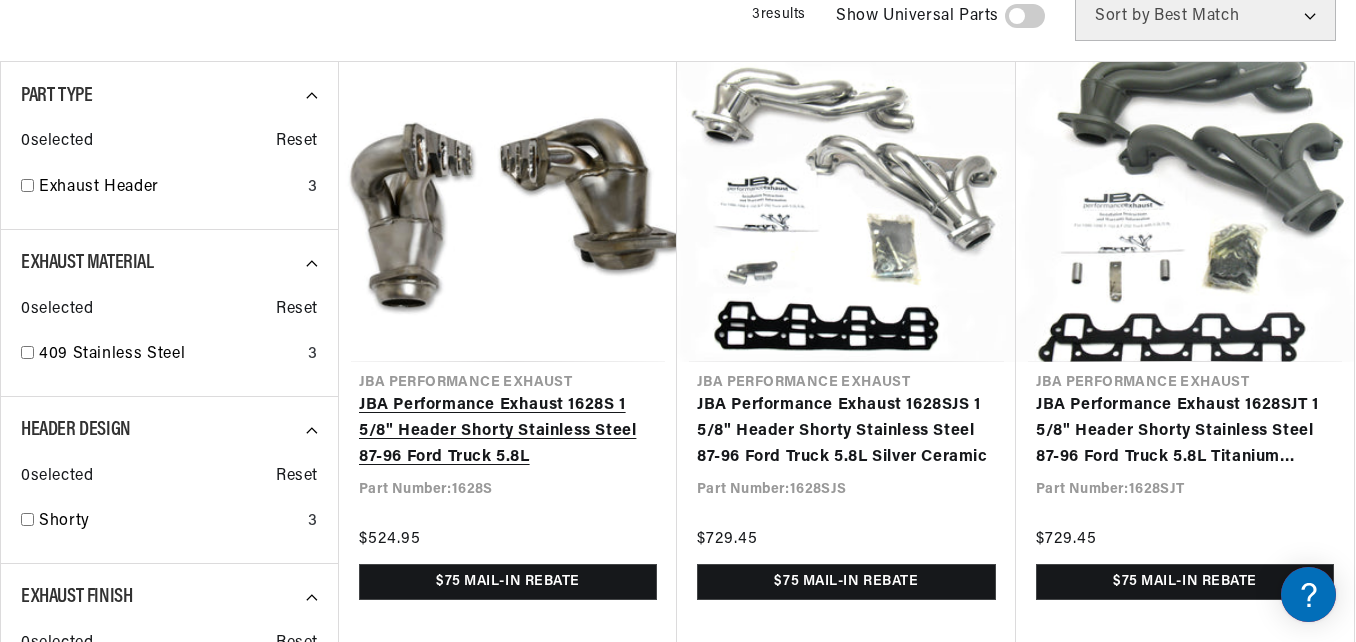 click on "JBA Performance Exhaust 1628S 1 5/8" Header Shorty Stainless Steel 87-96 Ford Truck 5.8L" at bounding box center (508, 431) 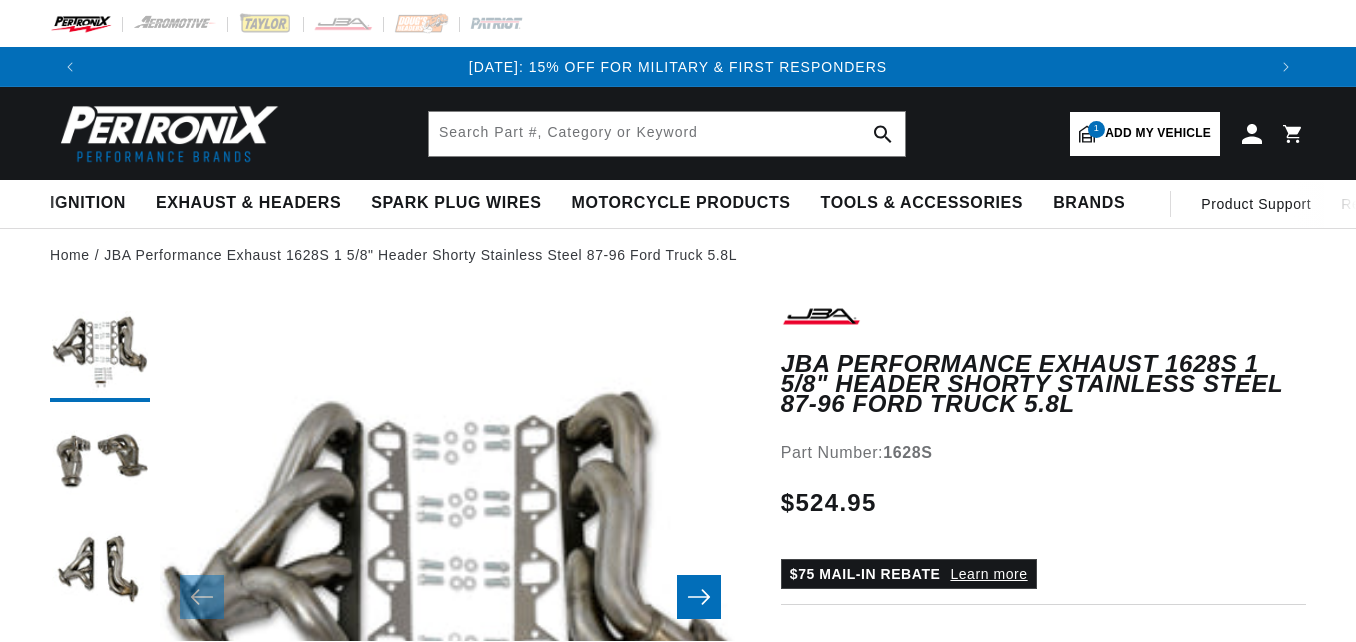 scroll, scrollTop: 0, scrollLeft: 0, axis: both 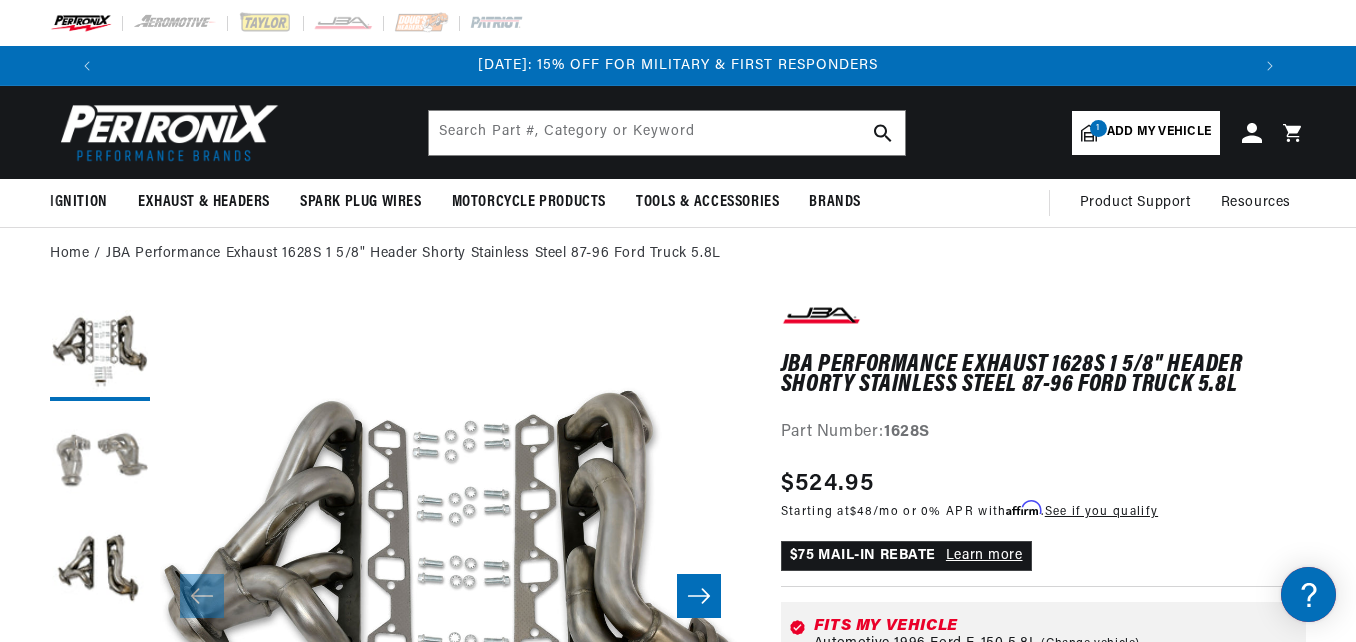 click at bounding box center [100, 461] 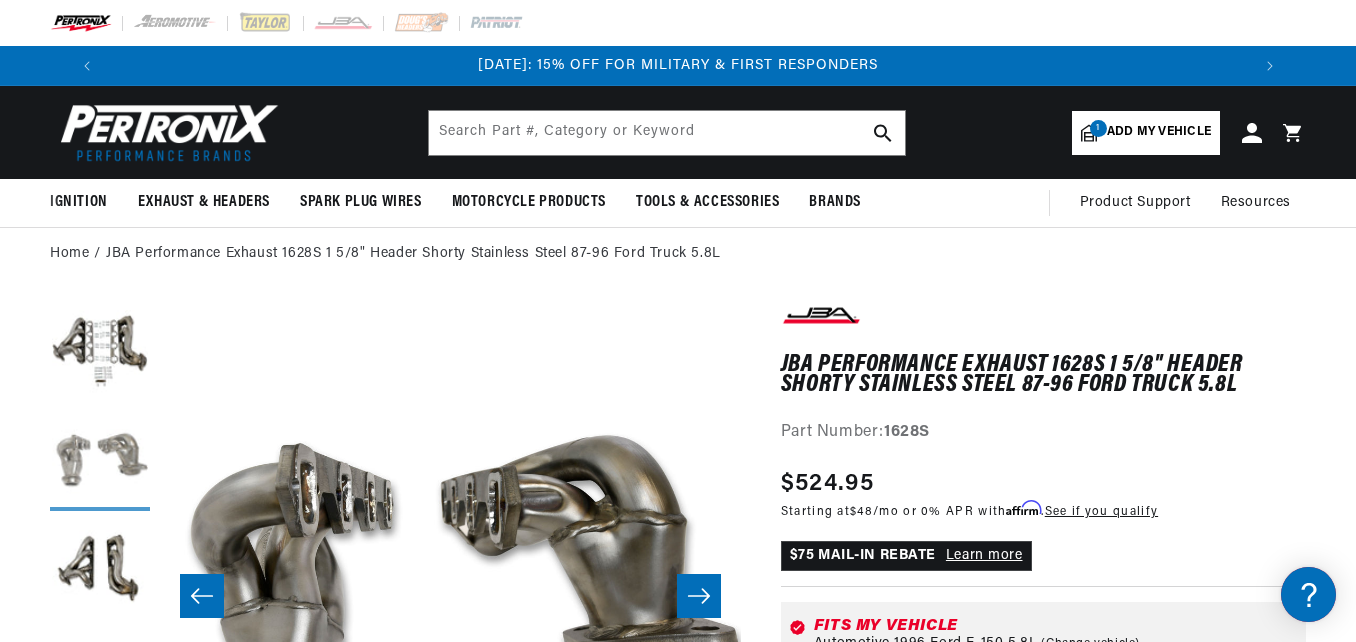 scroll, scrollTop: 0, scrollLeft: 581, axis: horizontal 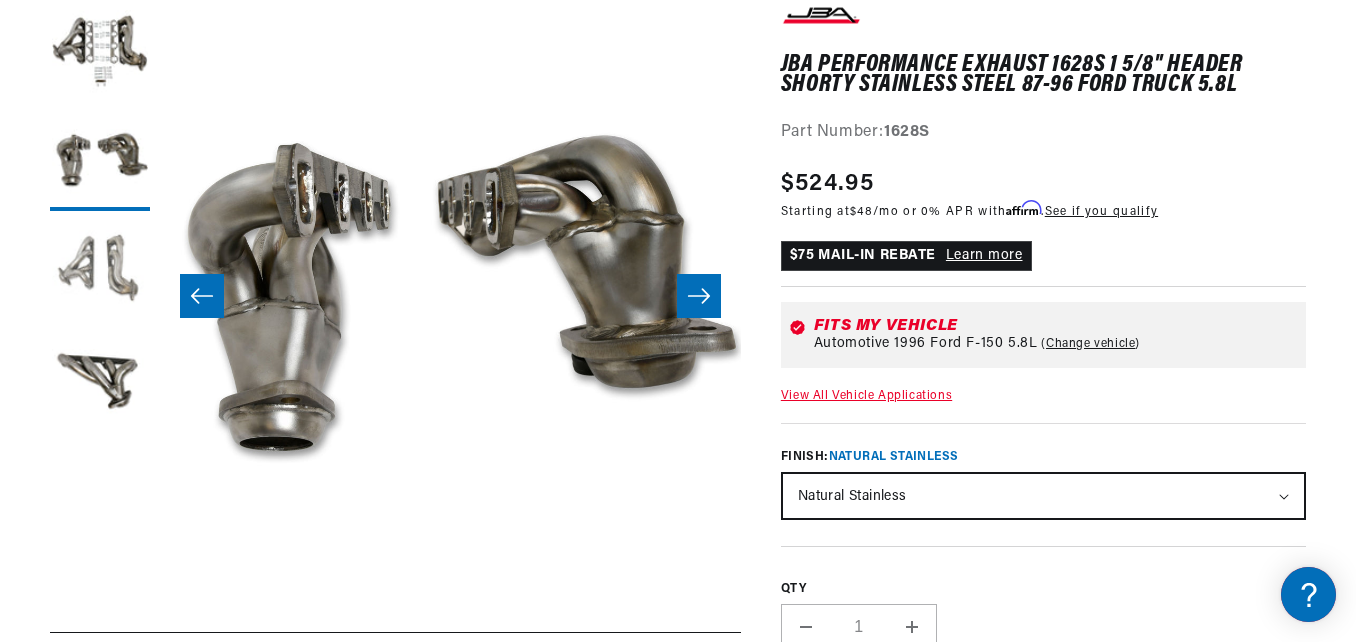 click at bounding box center [100, 271] 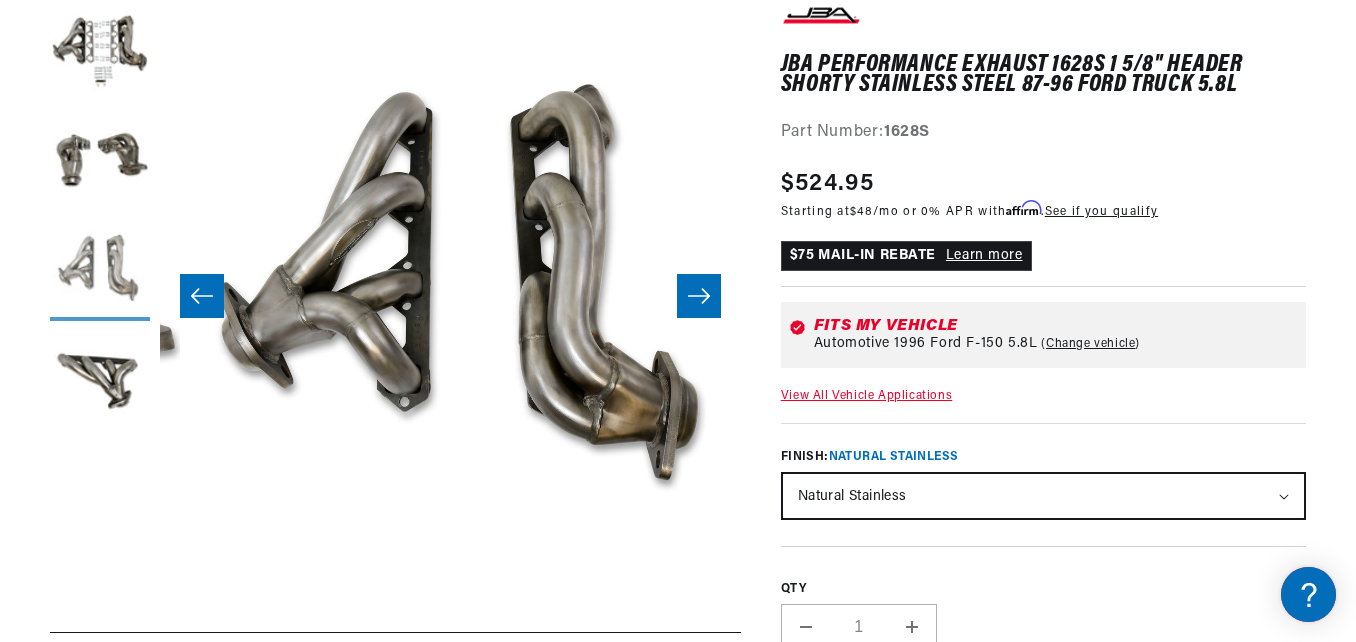 scroll, scrollTop: 0, scrollLeft: 1162, axis: horizontal 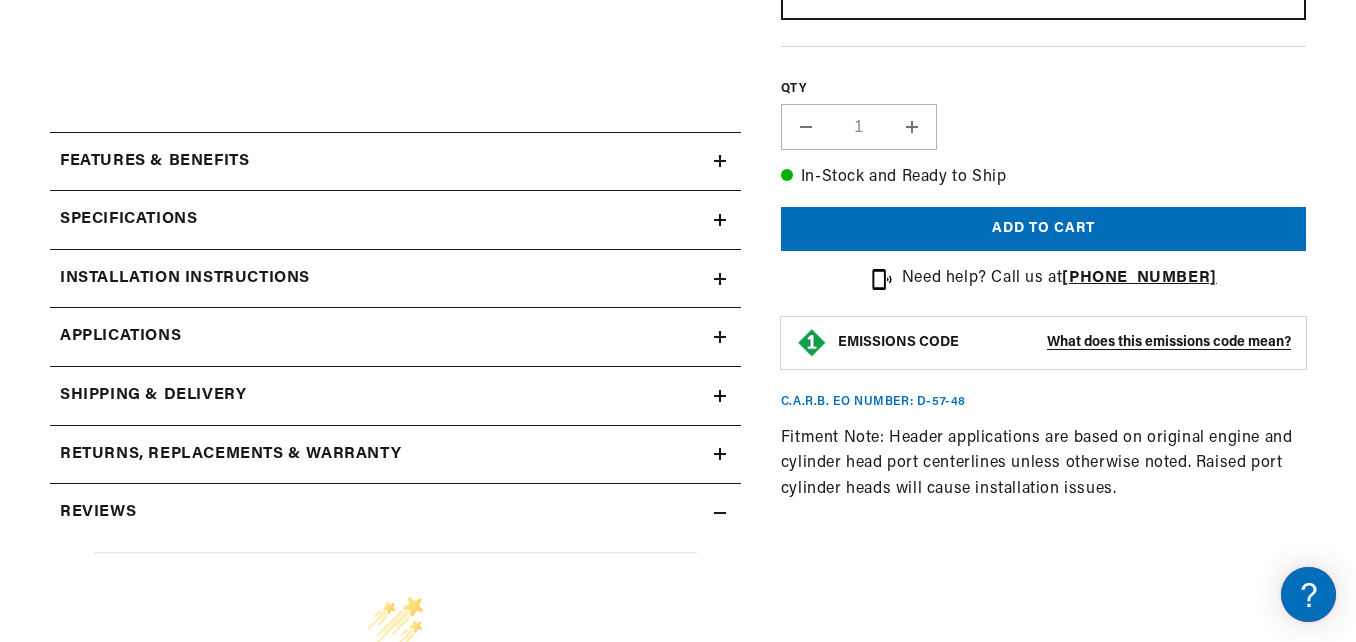click on "Features & Benefits" at bounding box center [154, 162] 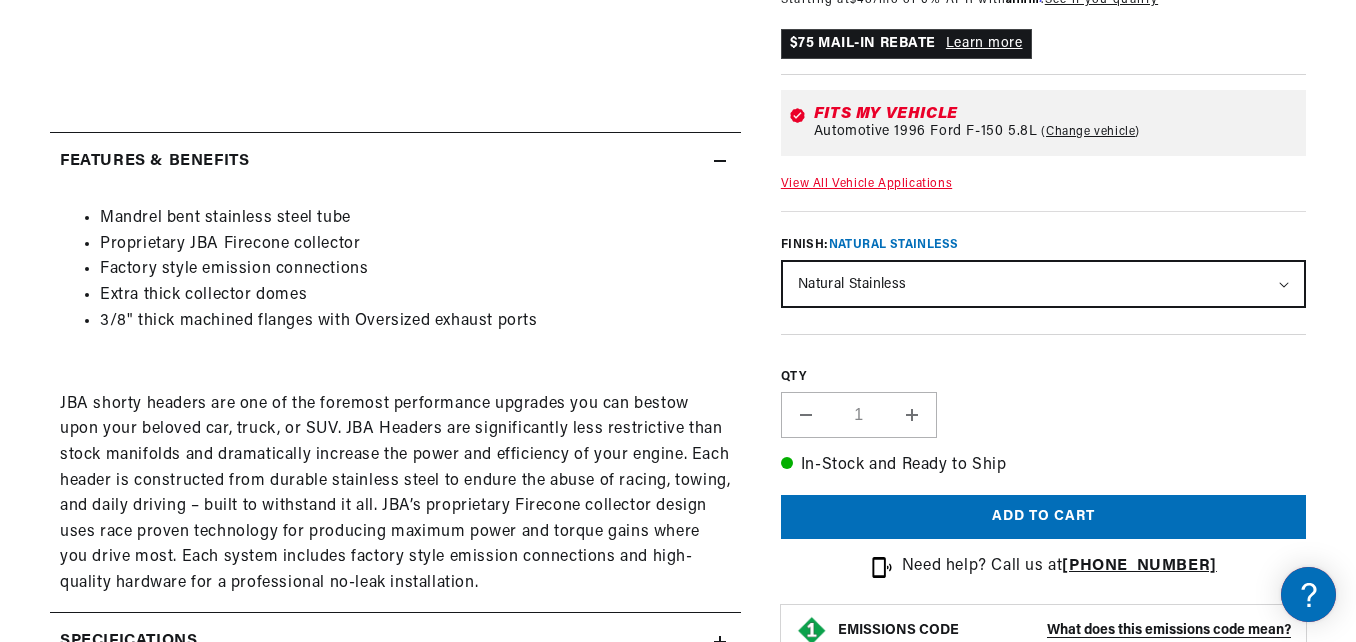 scroll, scrollTop: 0, scrollLeft: 0, axis: both 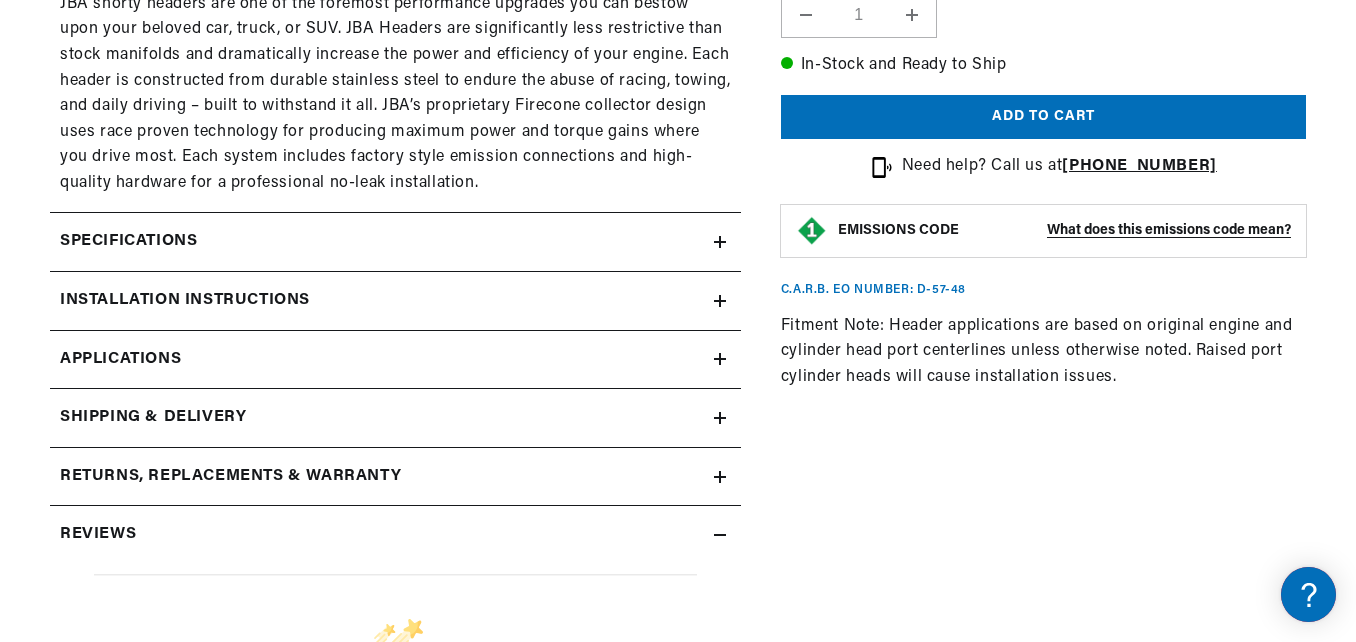 click on "Installation instructions" at bounding box center [154, -238] 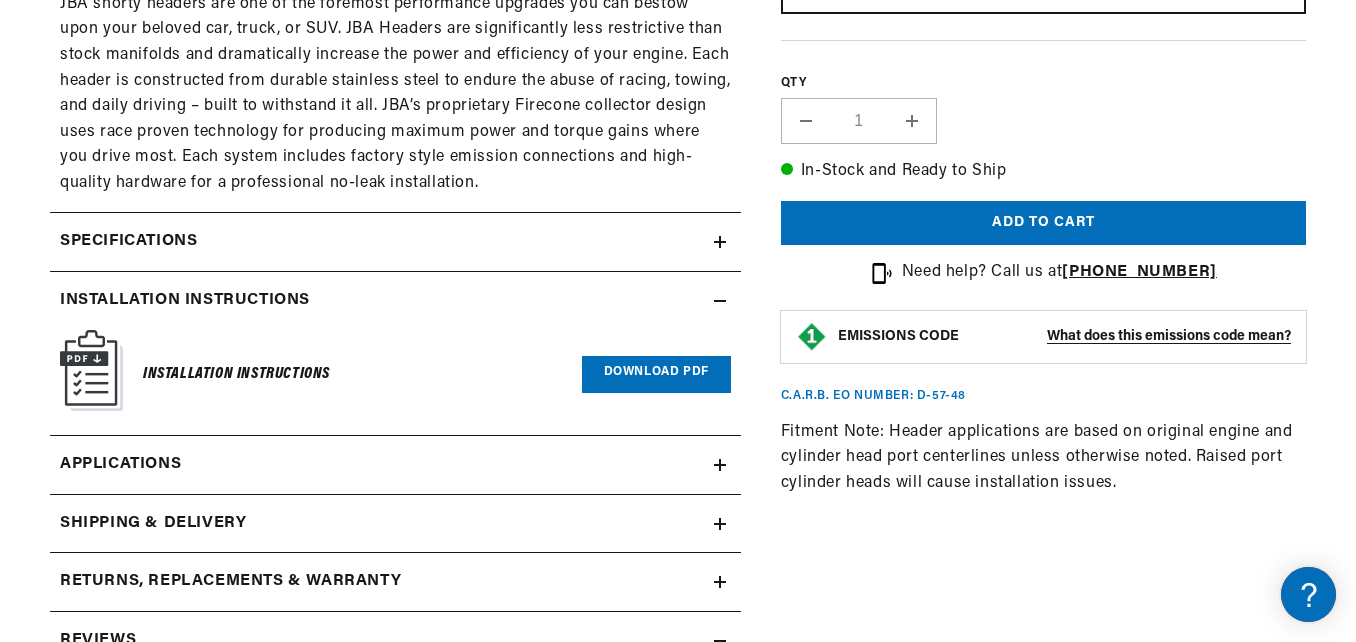 scroll, scrollTop: 1300, scrollLeft: 0, axis: vertical 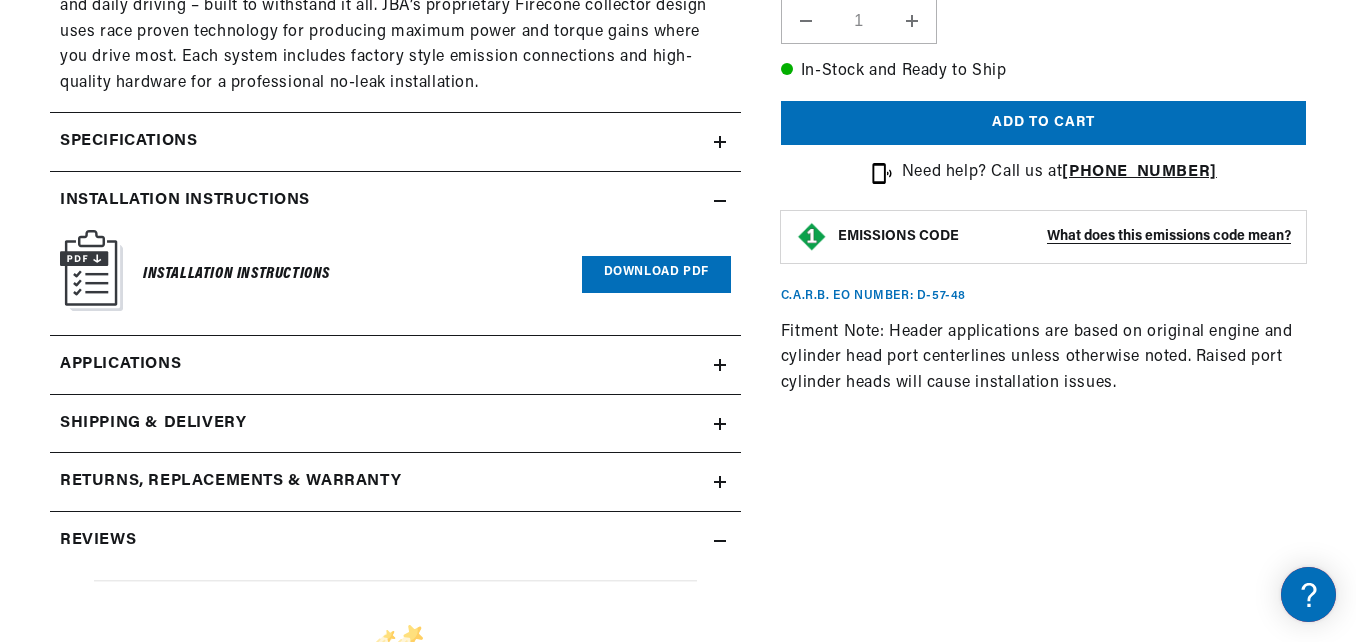 click on "Download PDF" at bounding box center [656, 274] 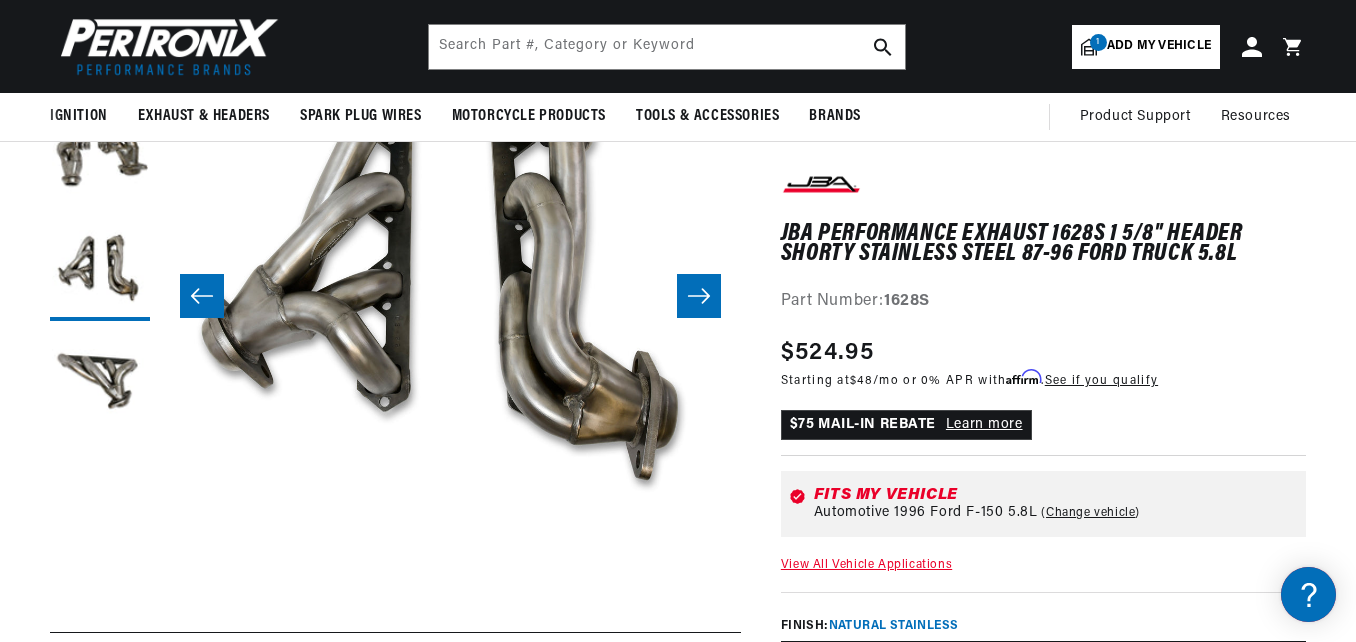 scroll, scrollTop: 0, scrollLeft: 0, axis: both 